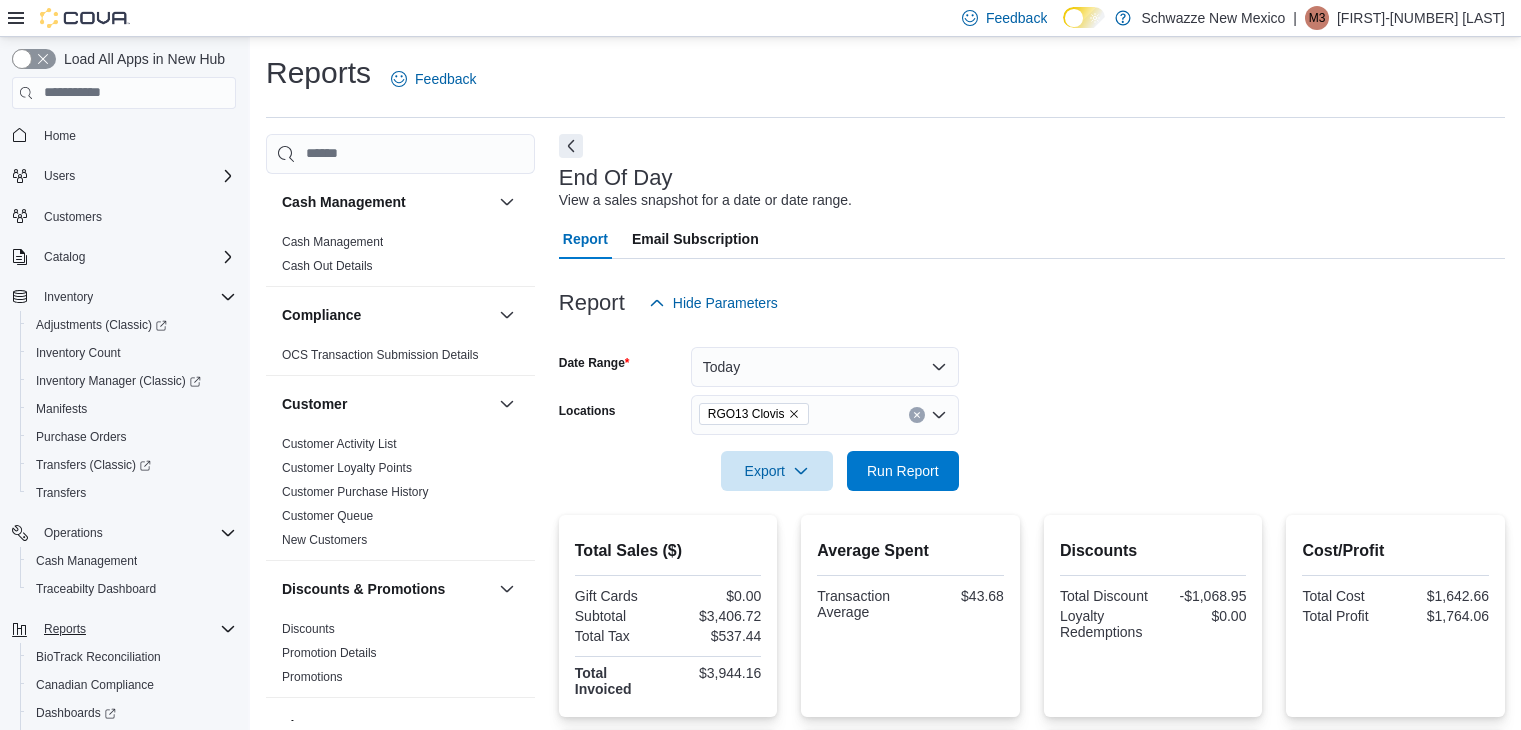 scroll, scrollTop: 420, scrollLeft: 0, axis: vertical 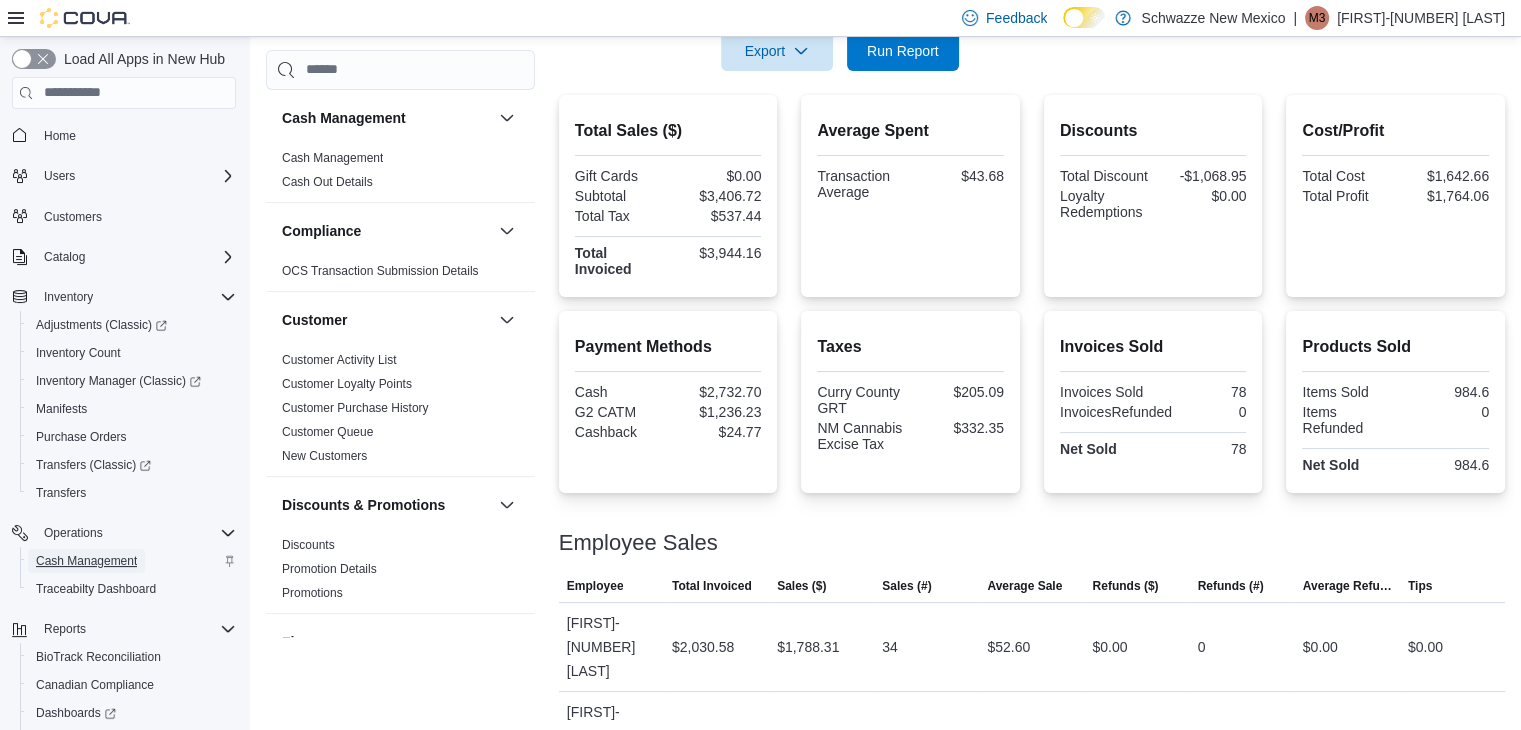 click on "Cash Management" at bounding box center [86, 561] 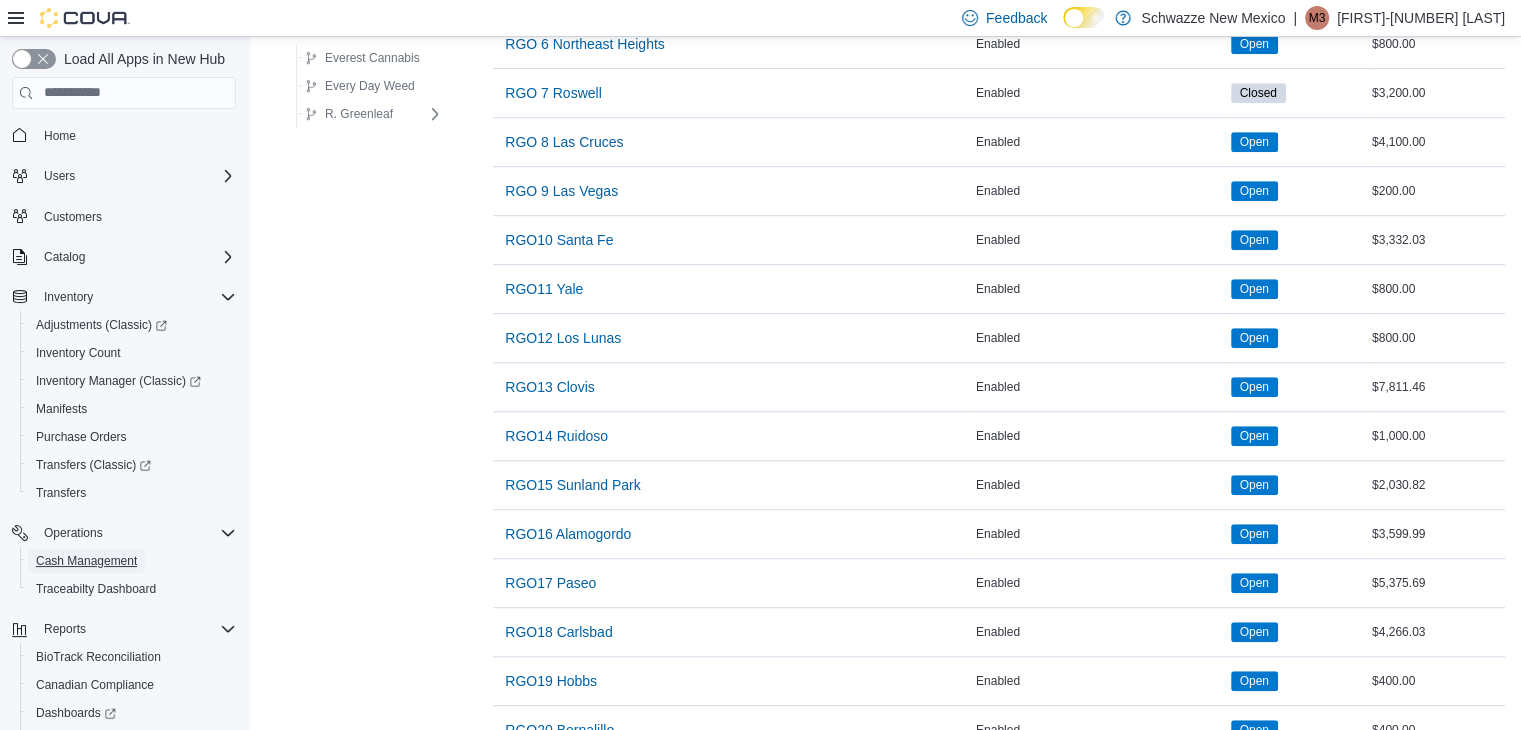 scroll, scrollTop: 1320, scrollLeft: 0, axis: vertical 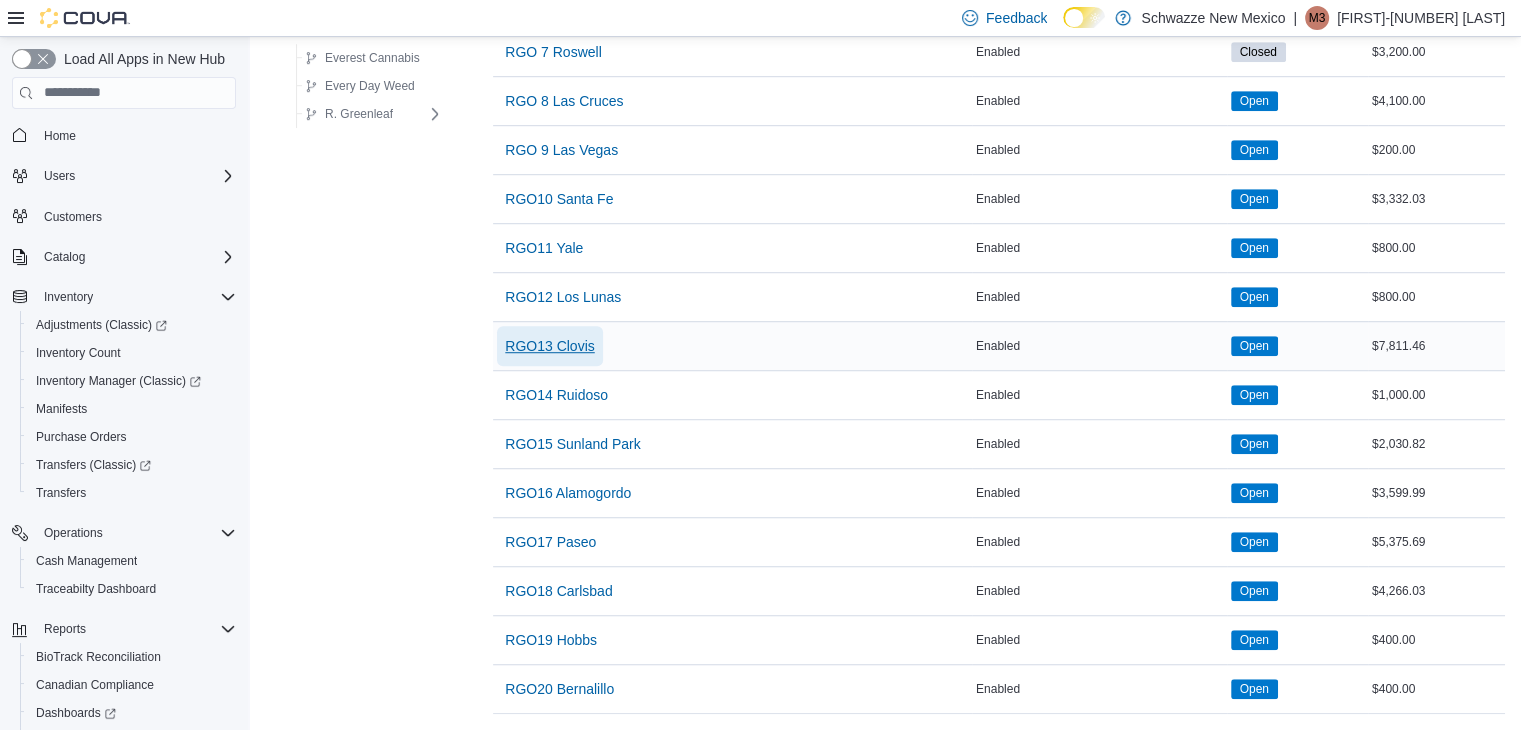 click on "RGO13 Clovis" at bounding box center [549, 346] 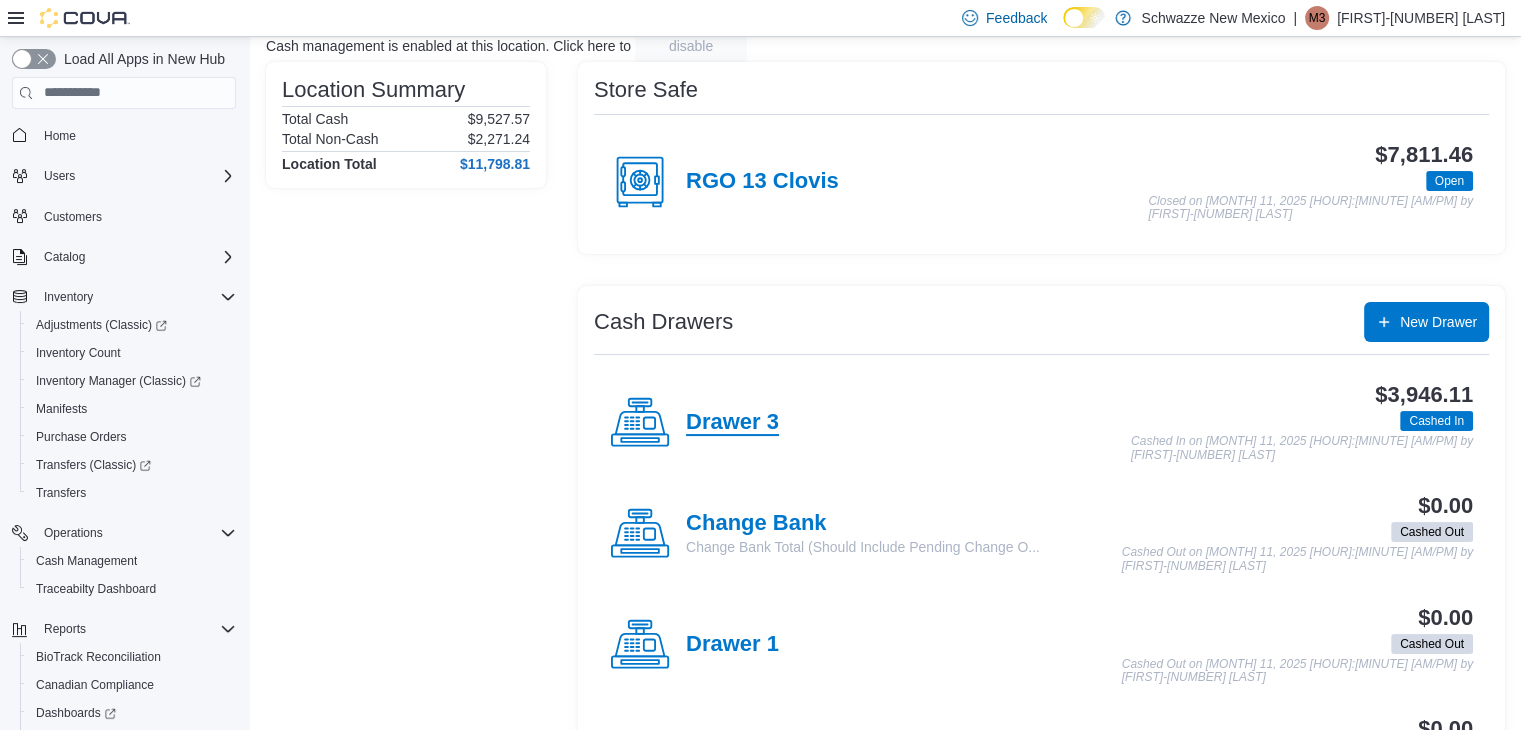 scroll, scrollTop: 142, scrollLeft: 0, axis: vertical 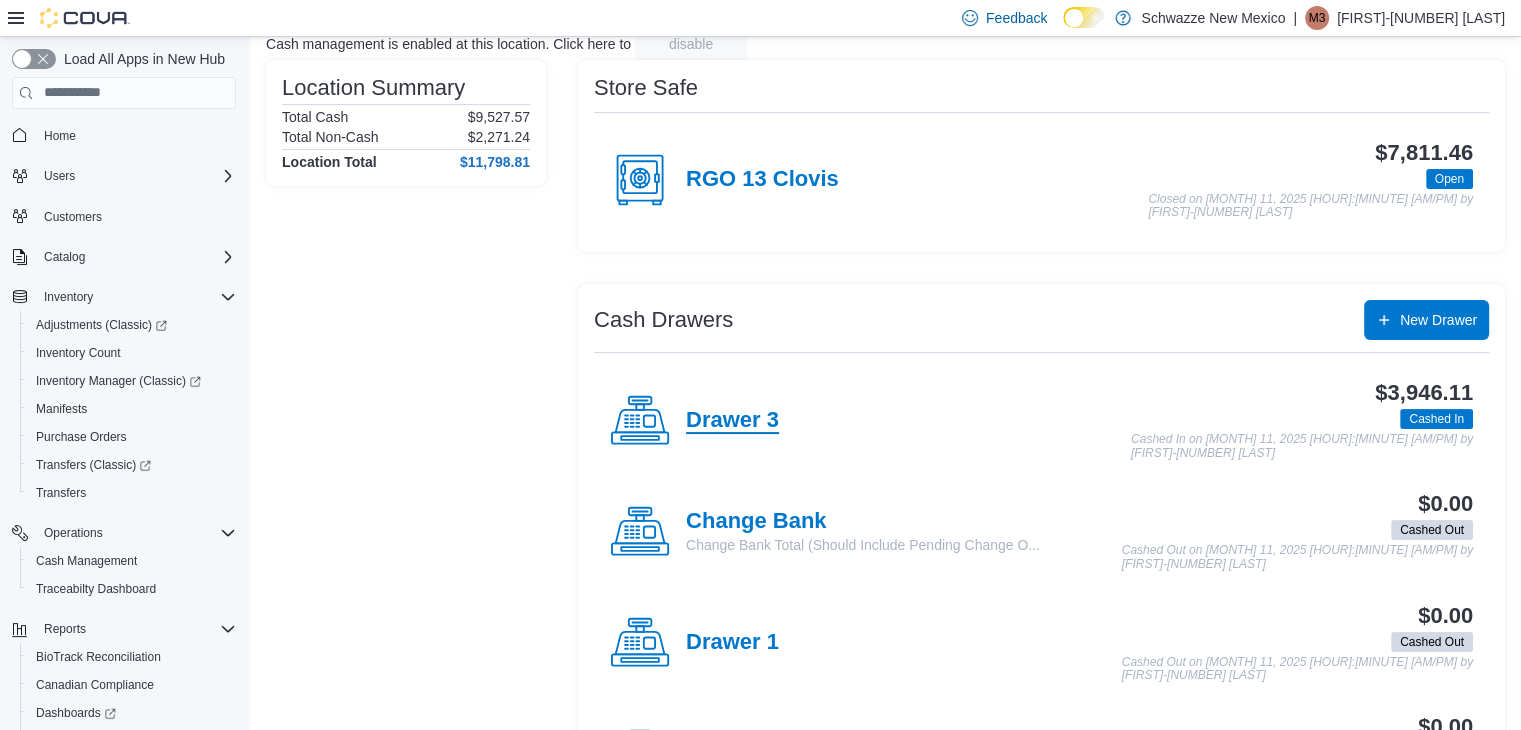 click on "Drawer 3" at bounding box center (732, 421) 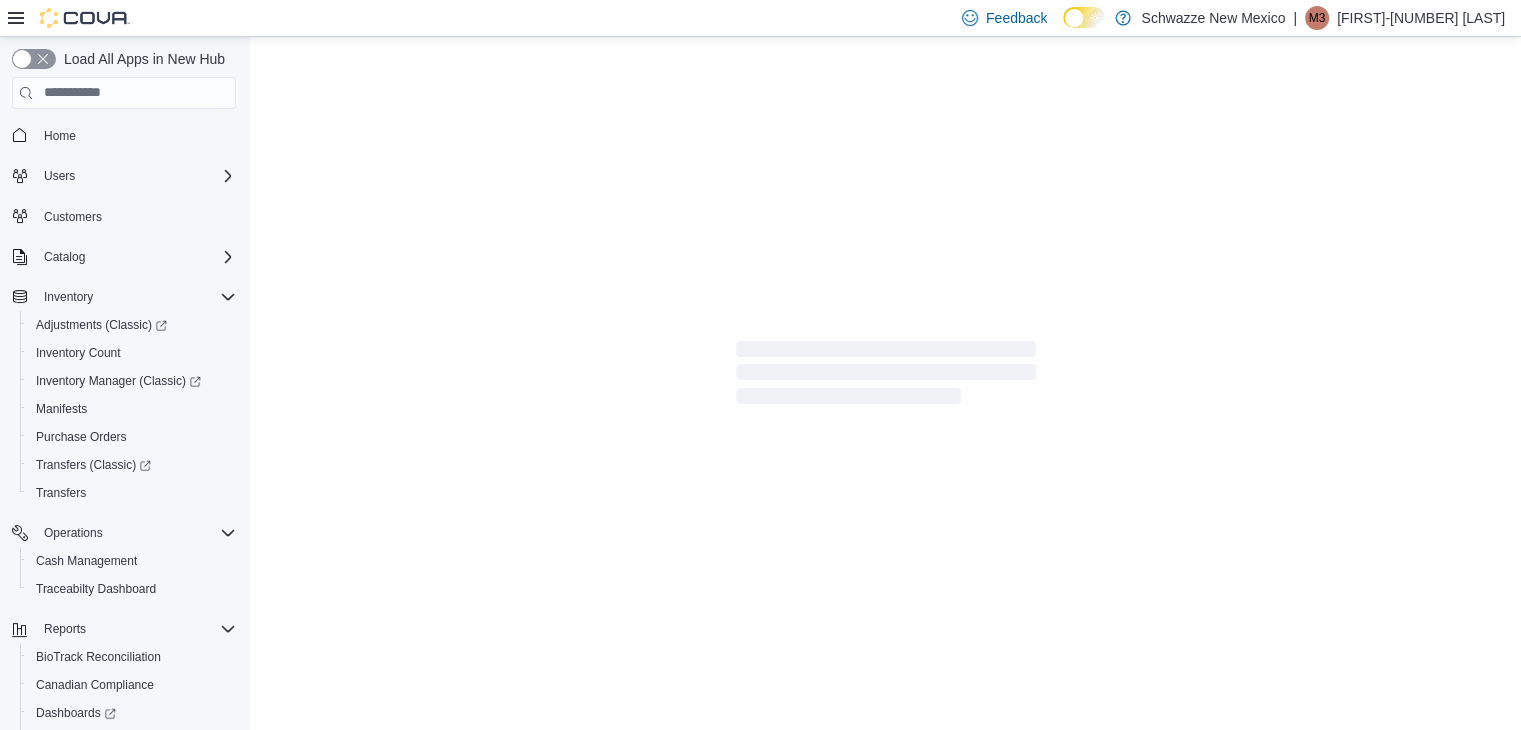 scroll, scrollTop: 0, scrollLeft: 0, axis: both 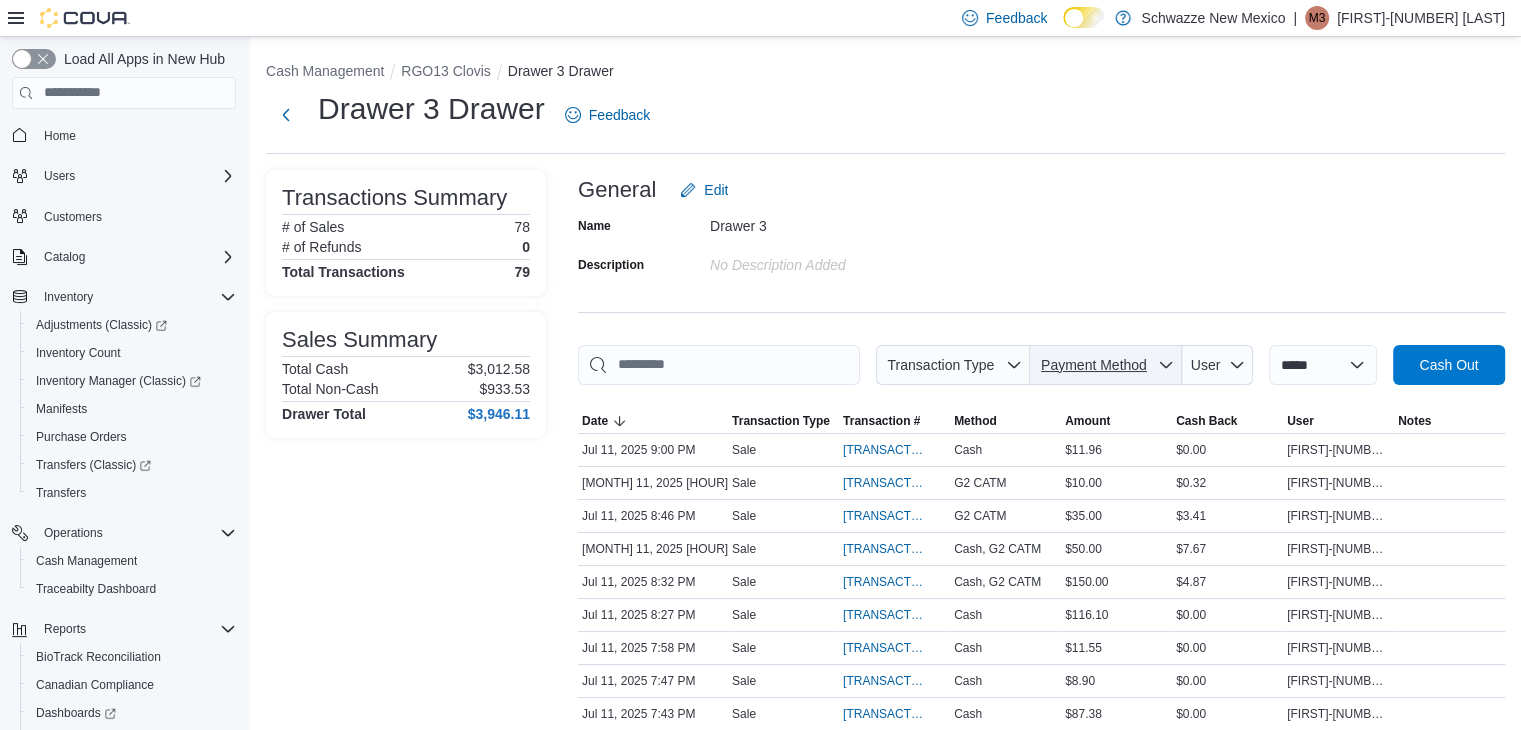 click on "Payment Method" at bounding box center [1094, 365] 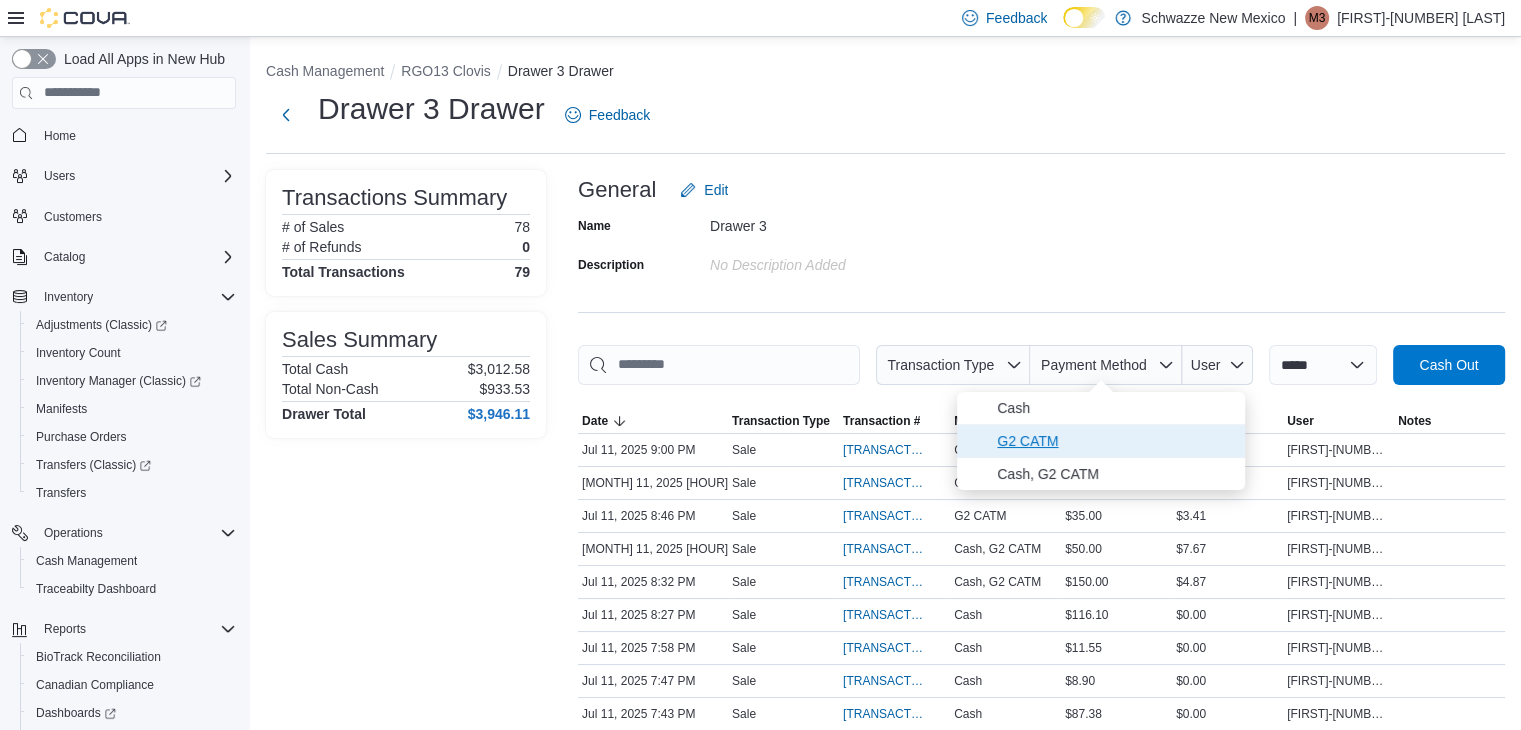 click on "G2 CATM" at bounding box center (1115, 441) 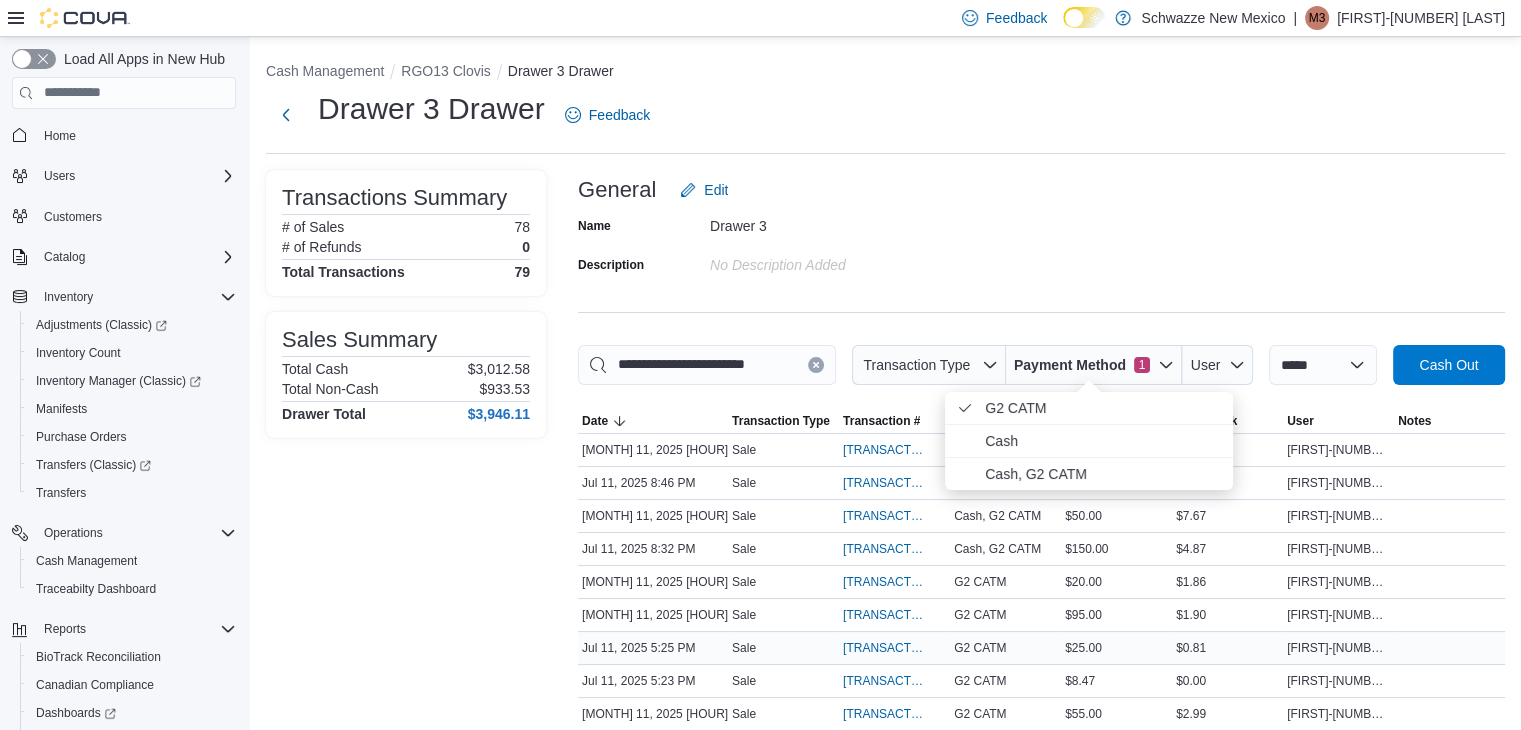 click on "$25.00" at bounding box center [1116, 648] 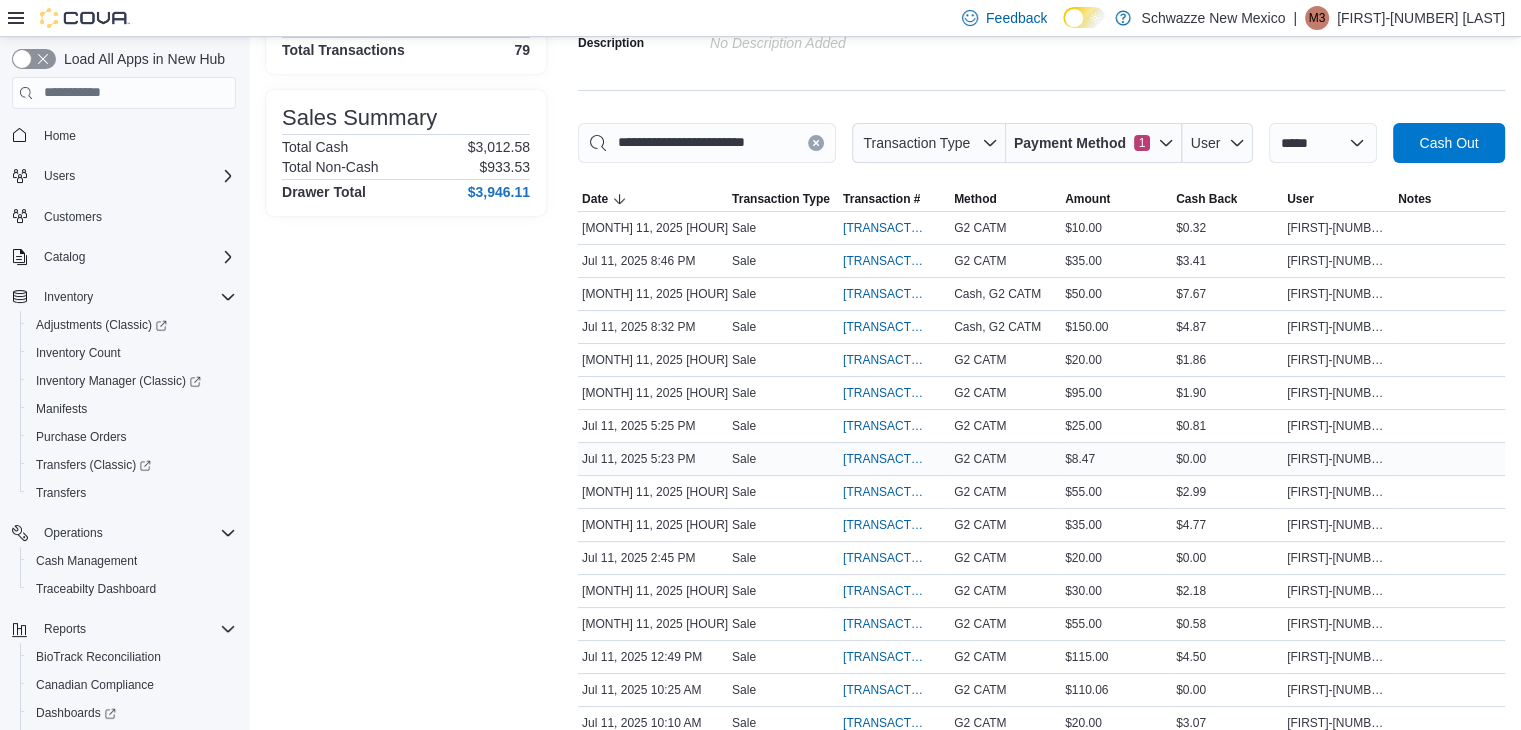 scroll, scrollTop: 204, scrollLeft: 0, axis: vertical 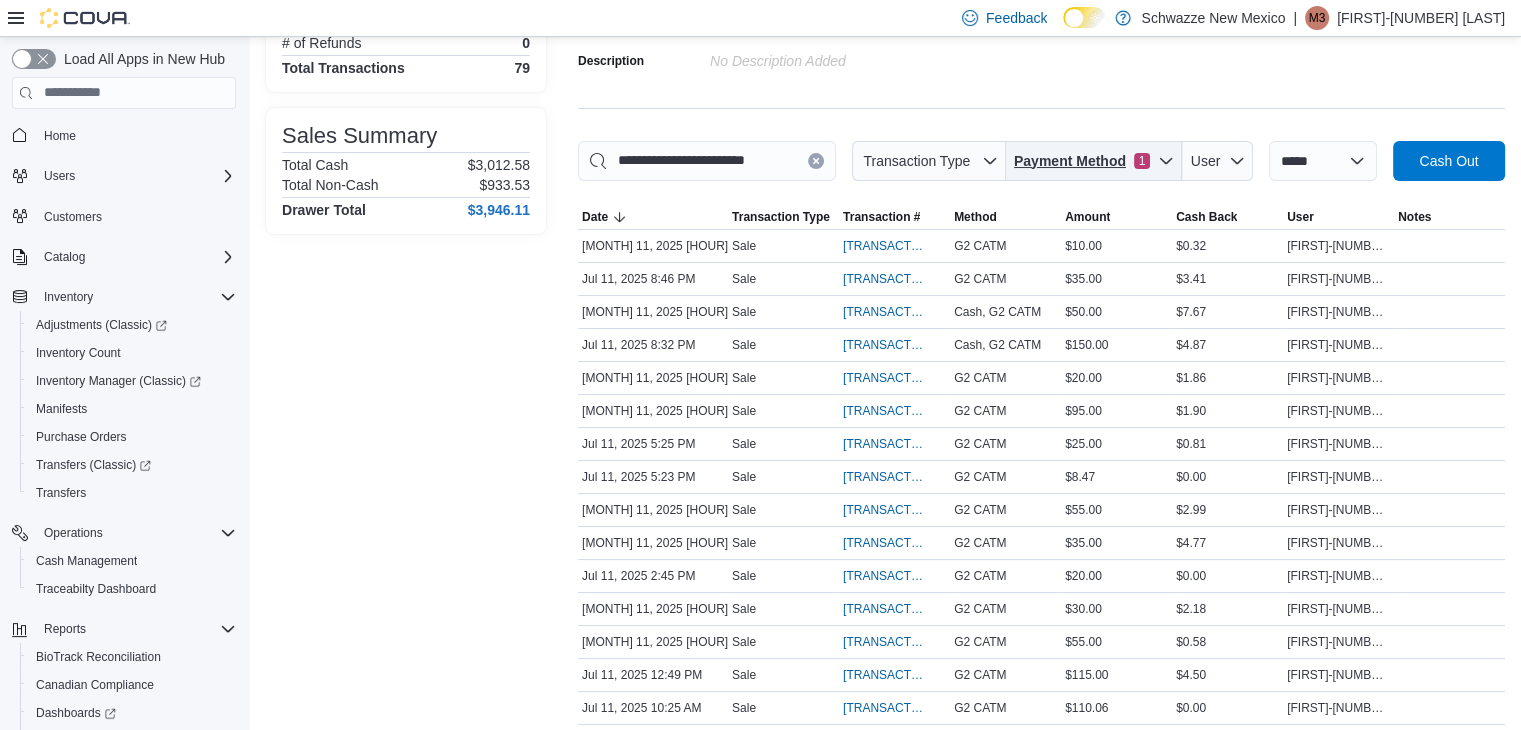 click on "Payment Method 1" at bounding box center (1094, 161) 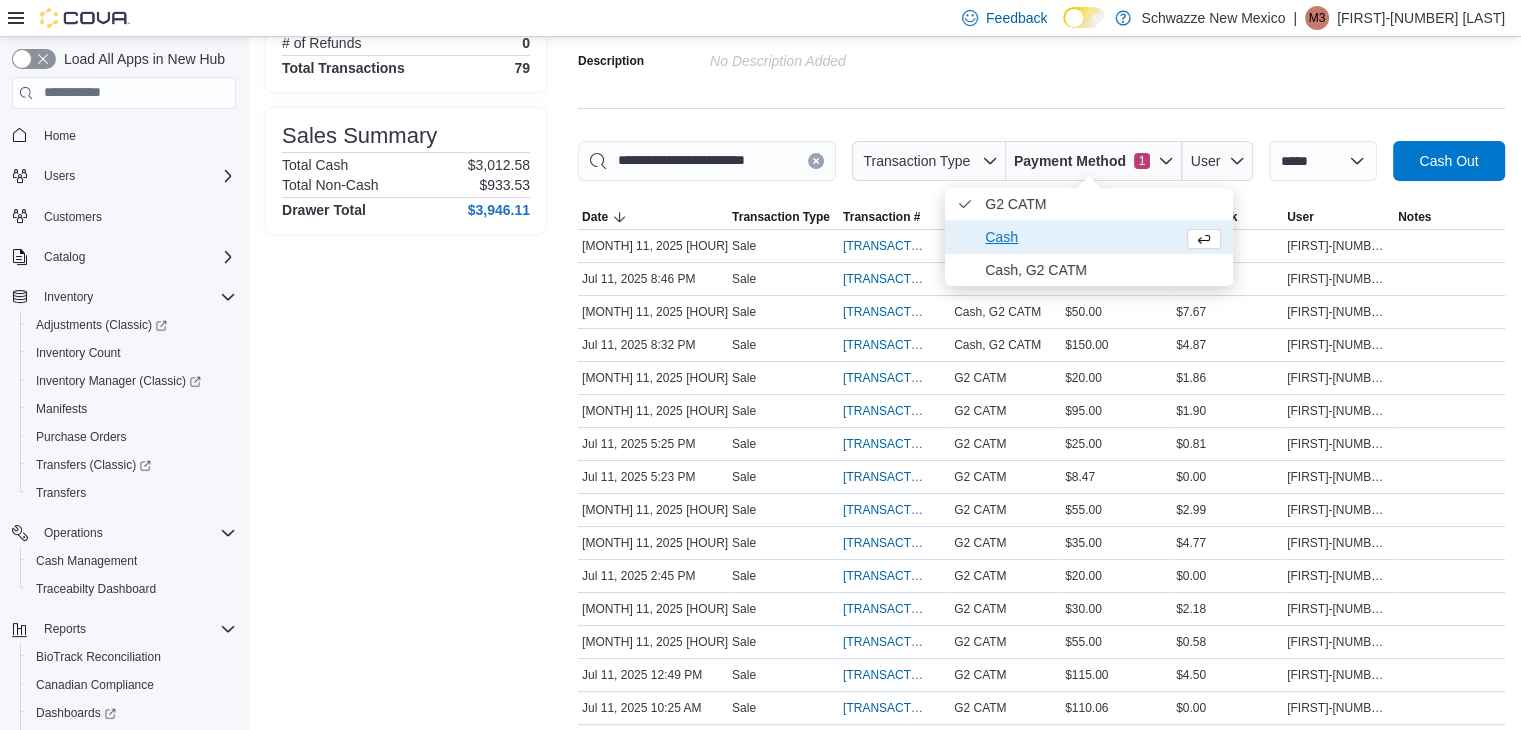 click on "Cash" at bounding box center [1080, 237] 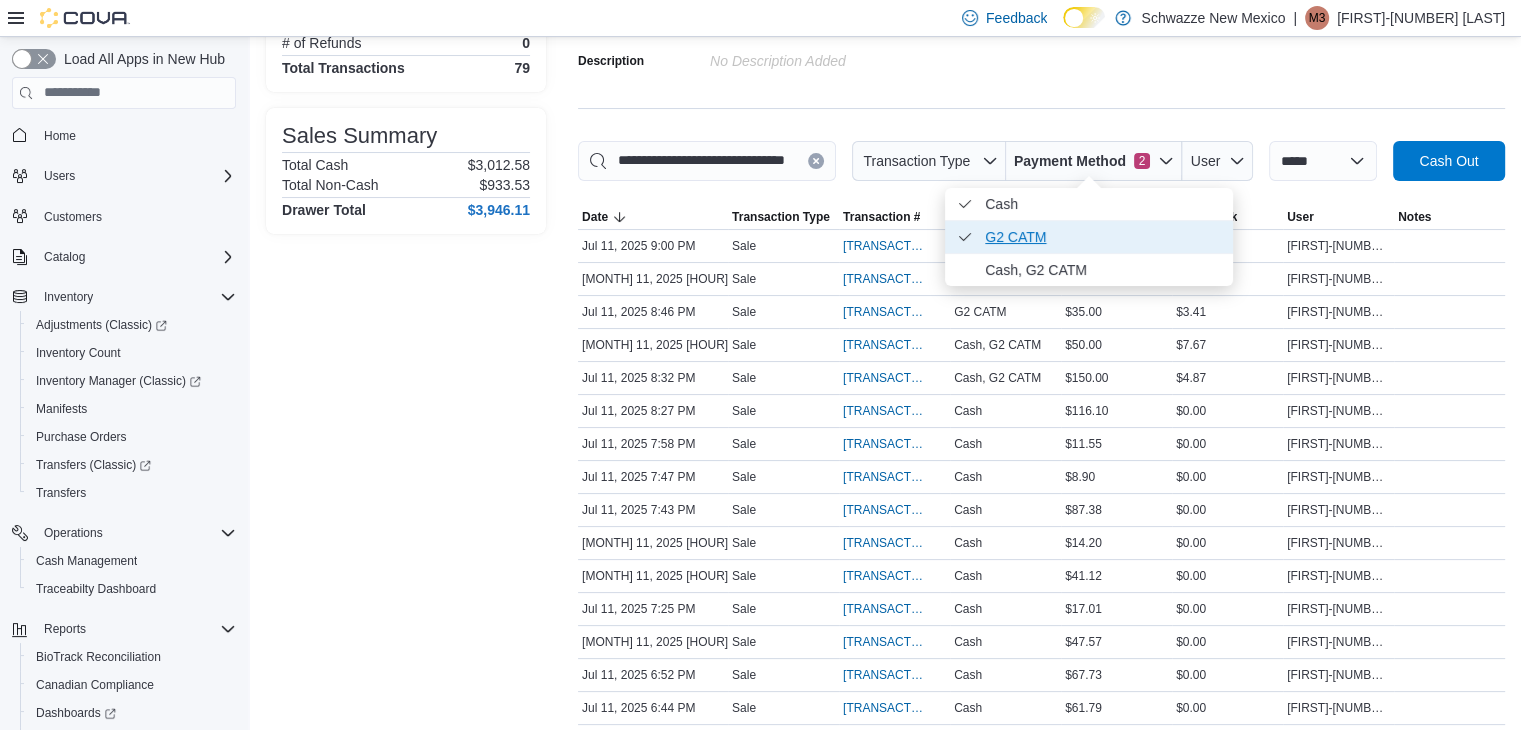 click on "G2 CATM .  Checked option." at bounding box center (1103, 237) 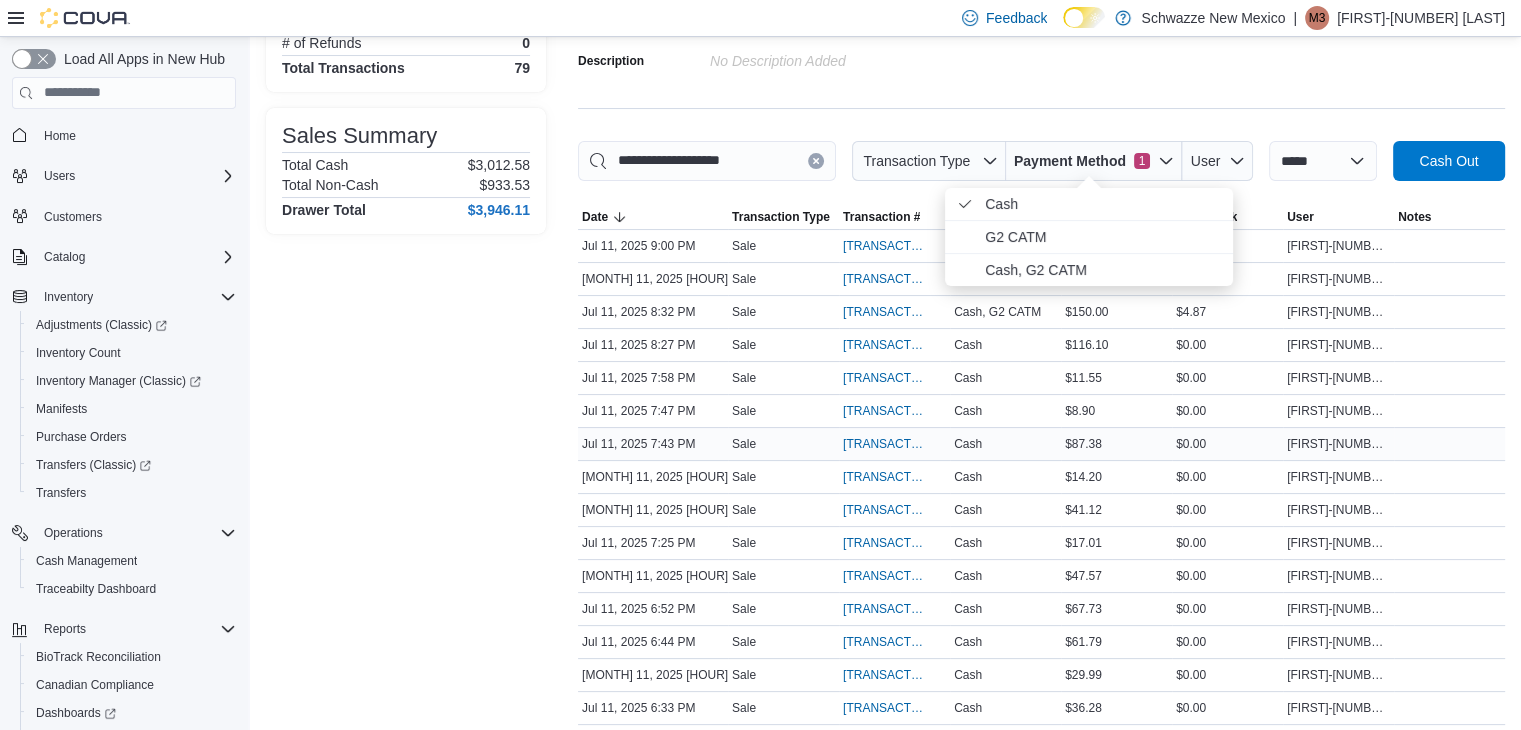 click on "$0.00" at bounding box center (1227, 444) 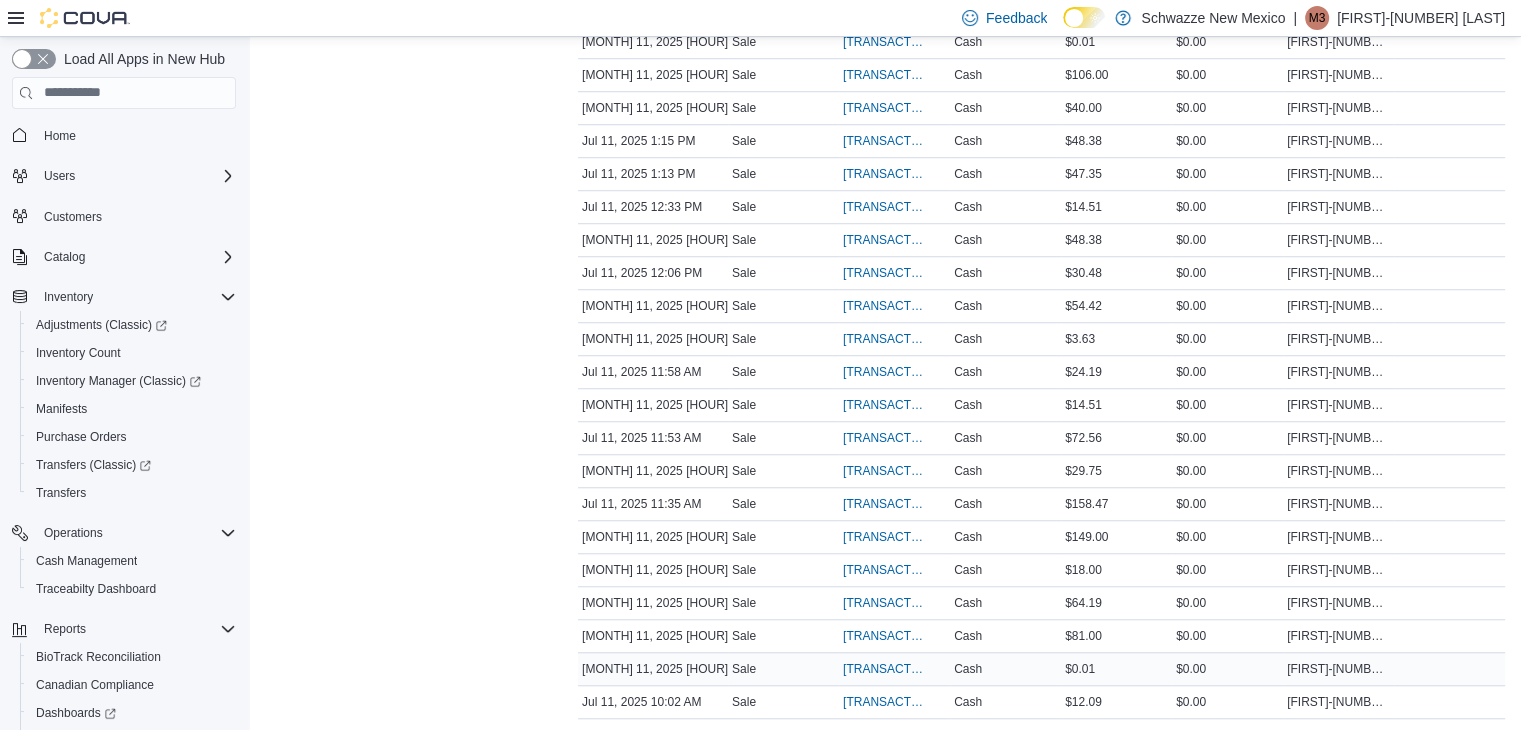 scroll, scrollTop: 1529, scrollLeft: 0, axis: vertical 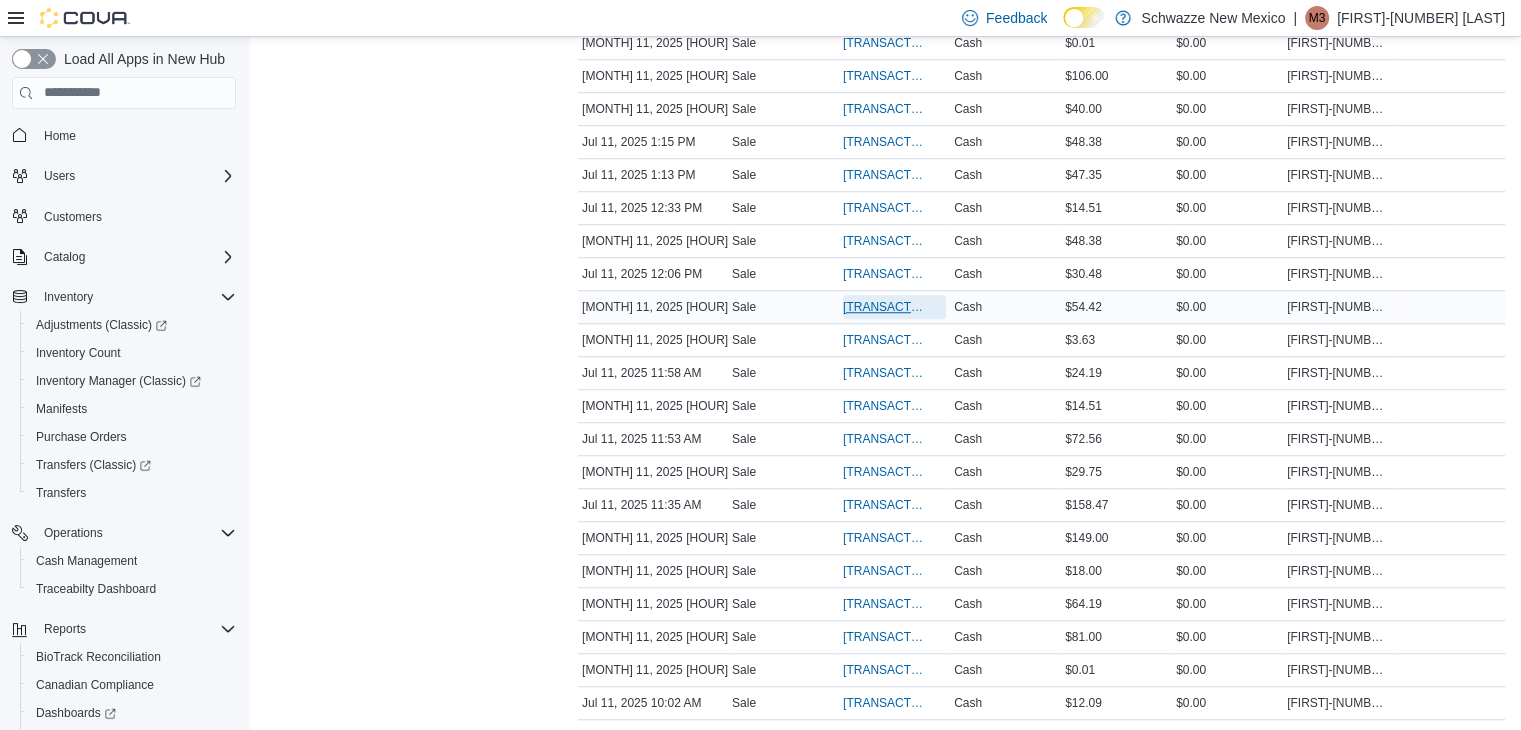 click on "[TRANSACTION_ID]" at bounding box center (884, 307) 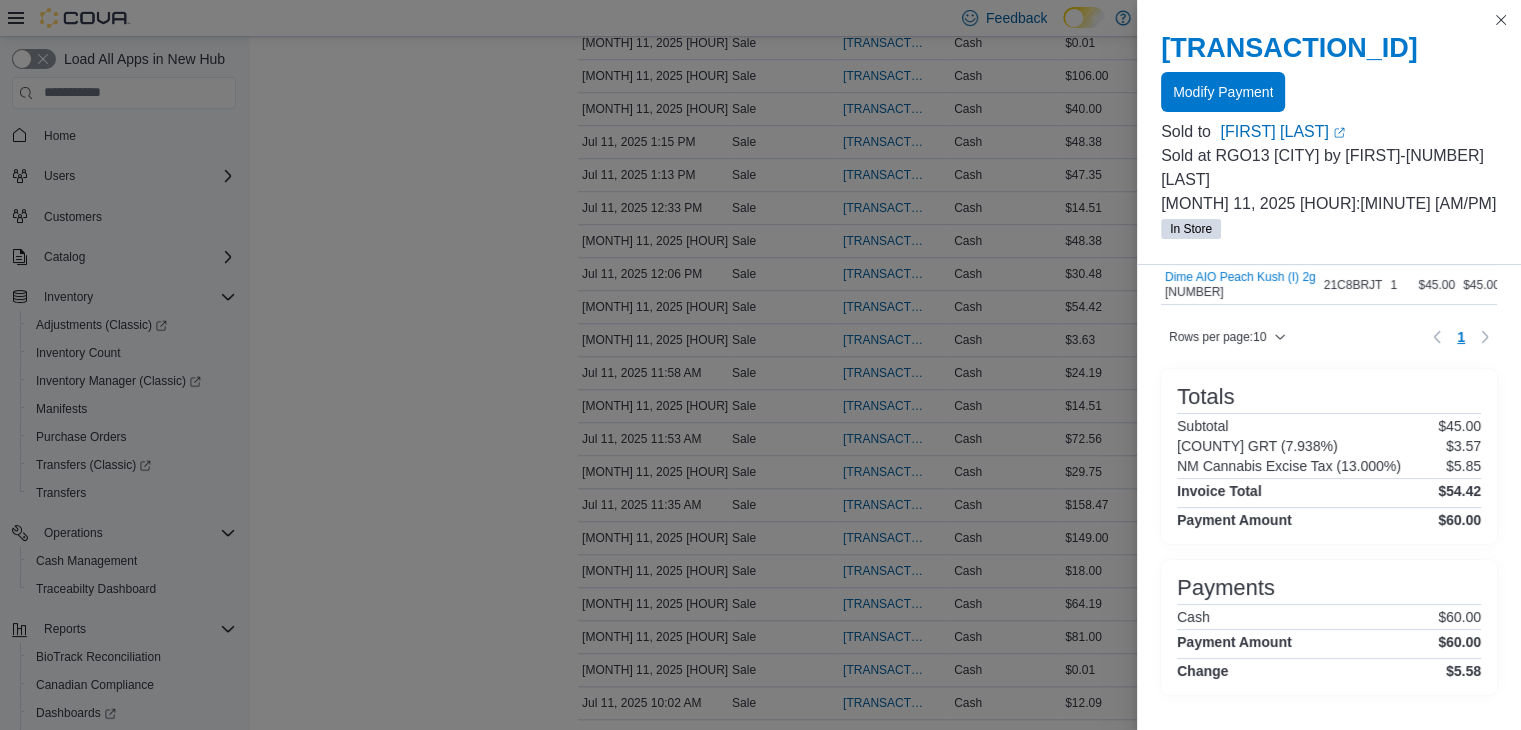 scroll, scrollTop: 131, scrollLeft: 0, axis: vertical 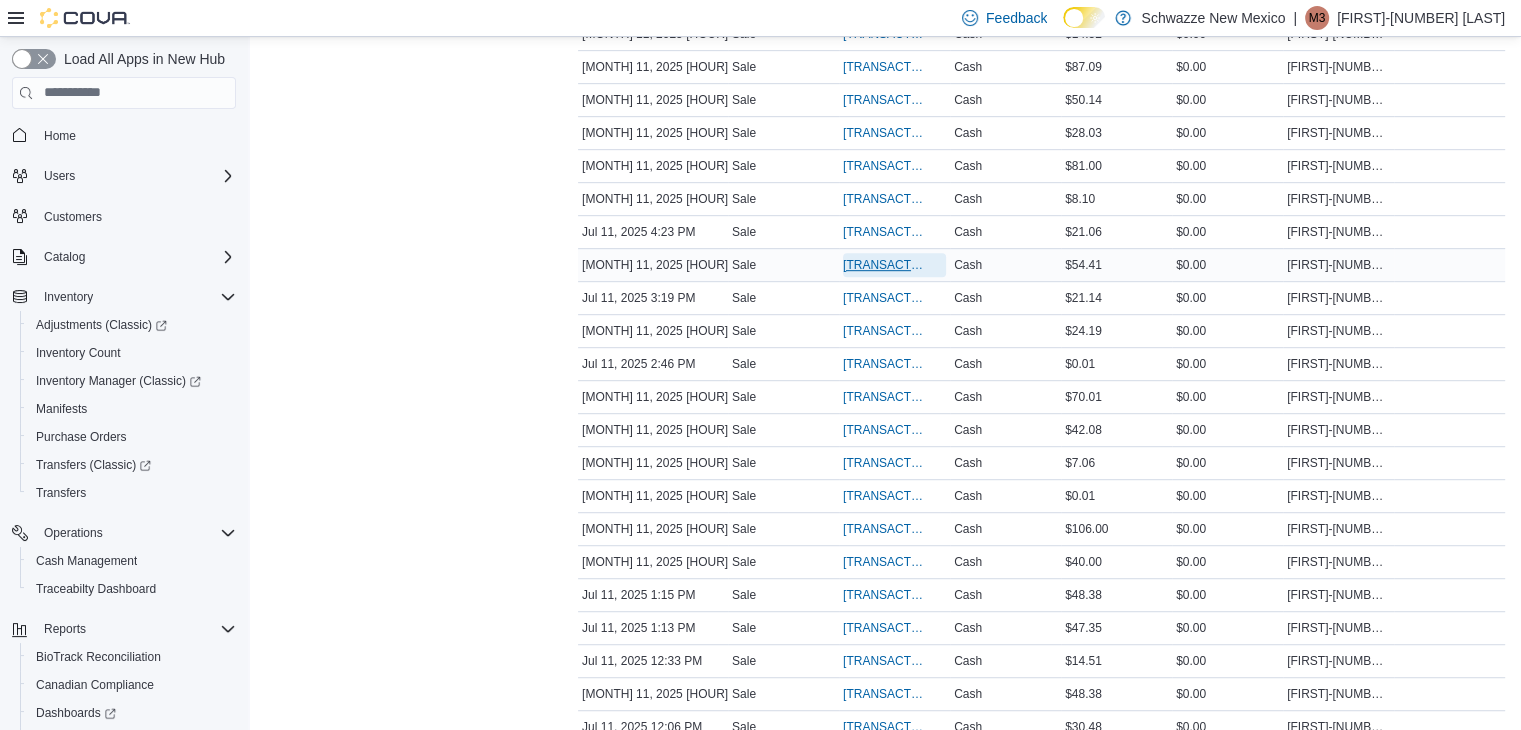 click on "[TRANSACTION_ID]" at bounding box center (884, 265) 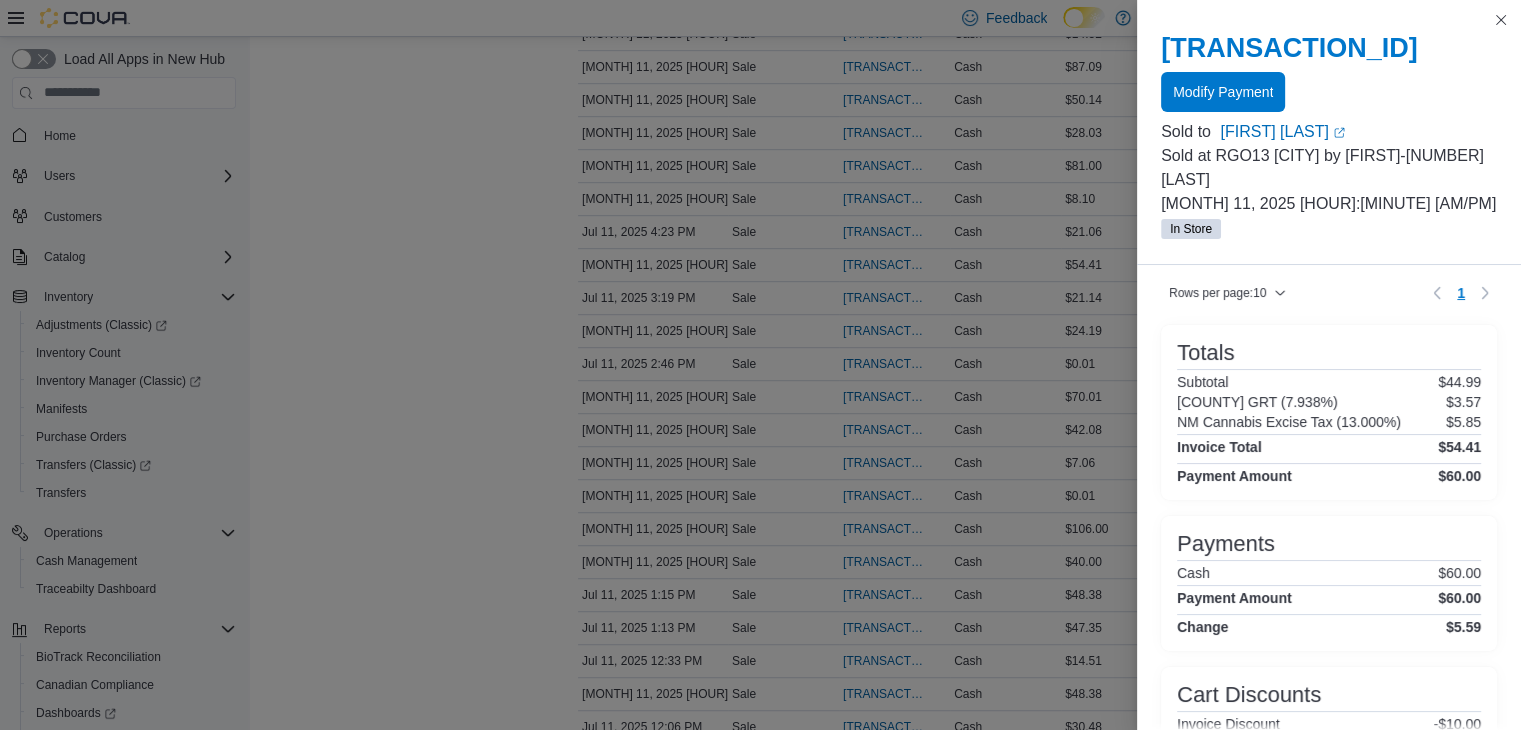 scroll, scrollTop: 367, scrollLeft: 0, axis: vertical 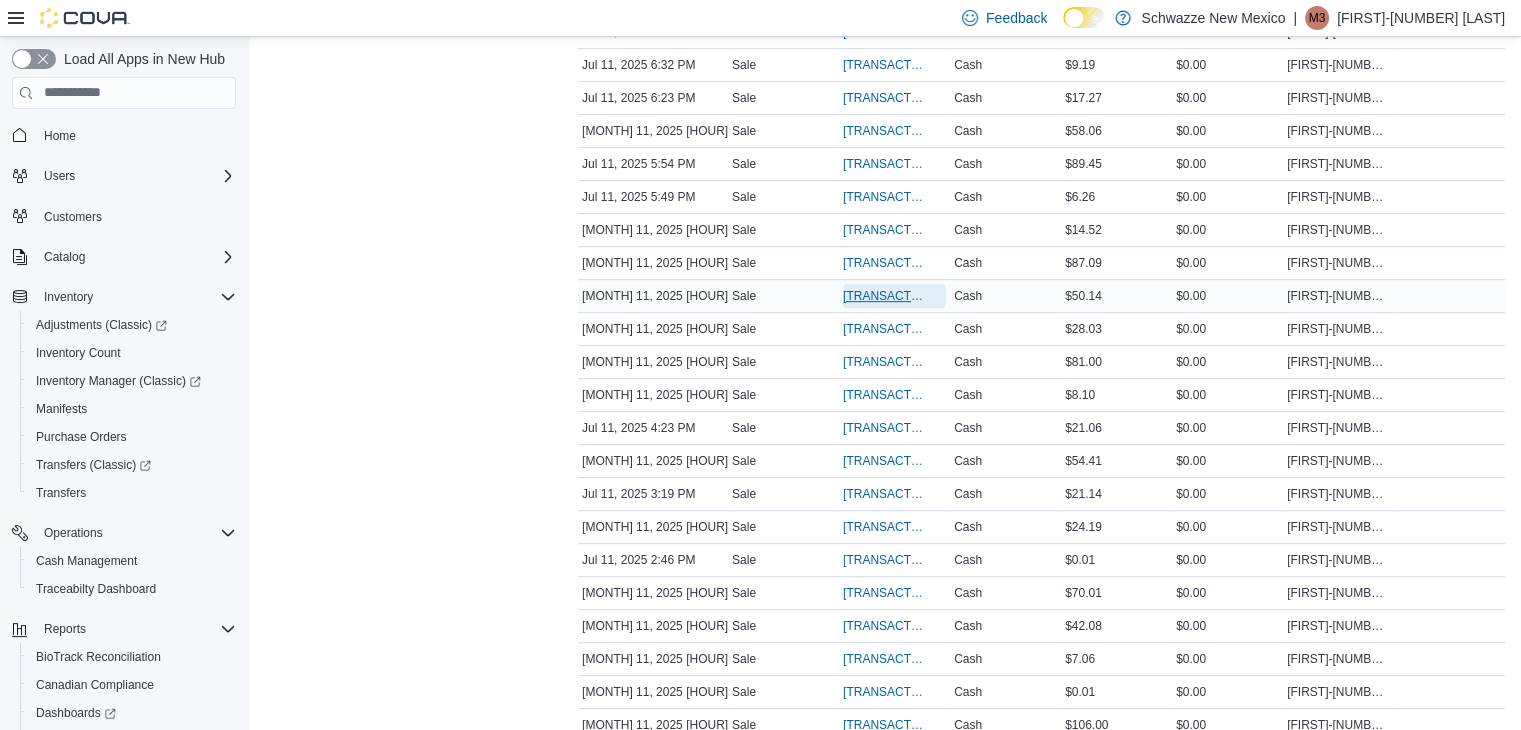 click on "[TRANSACTION_ID]" at bounding box center [884, 296] 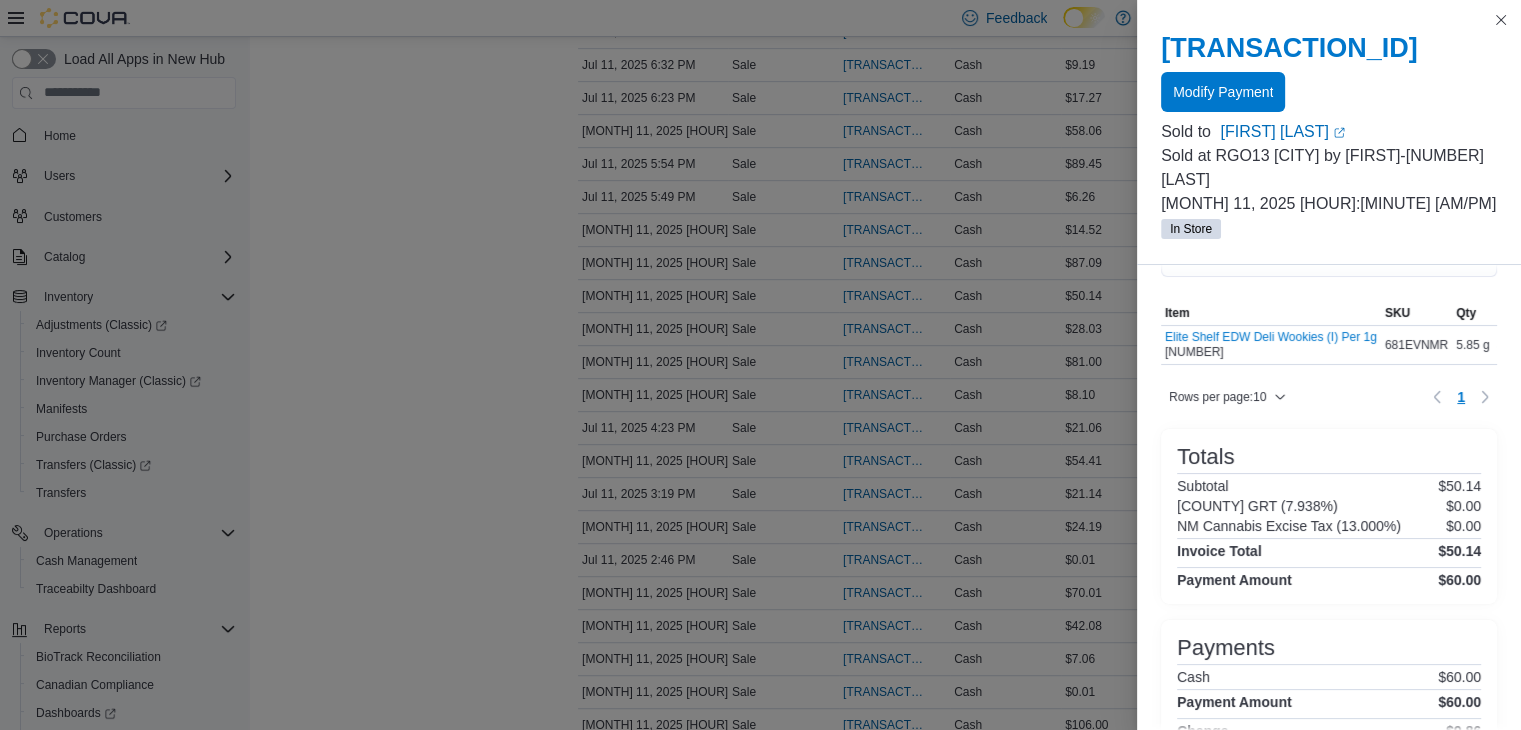 scroll, scrollTop: 60, scrollLeft: 0, axis: vertical 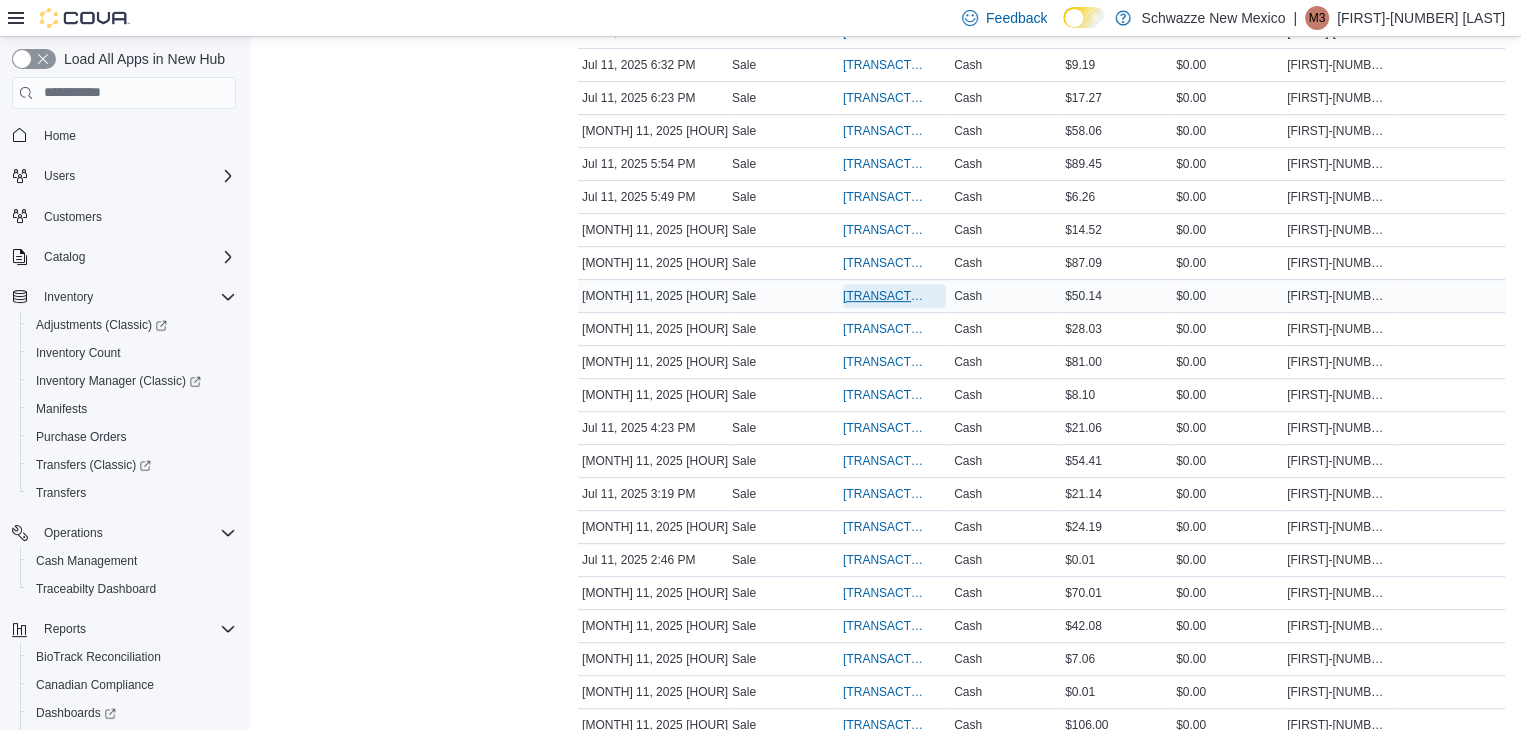 click on "[TRANSACTION_ID]" at bounding box center (884, 296) 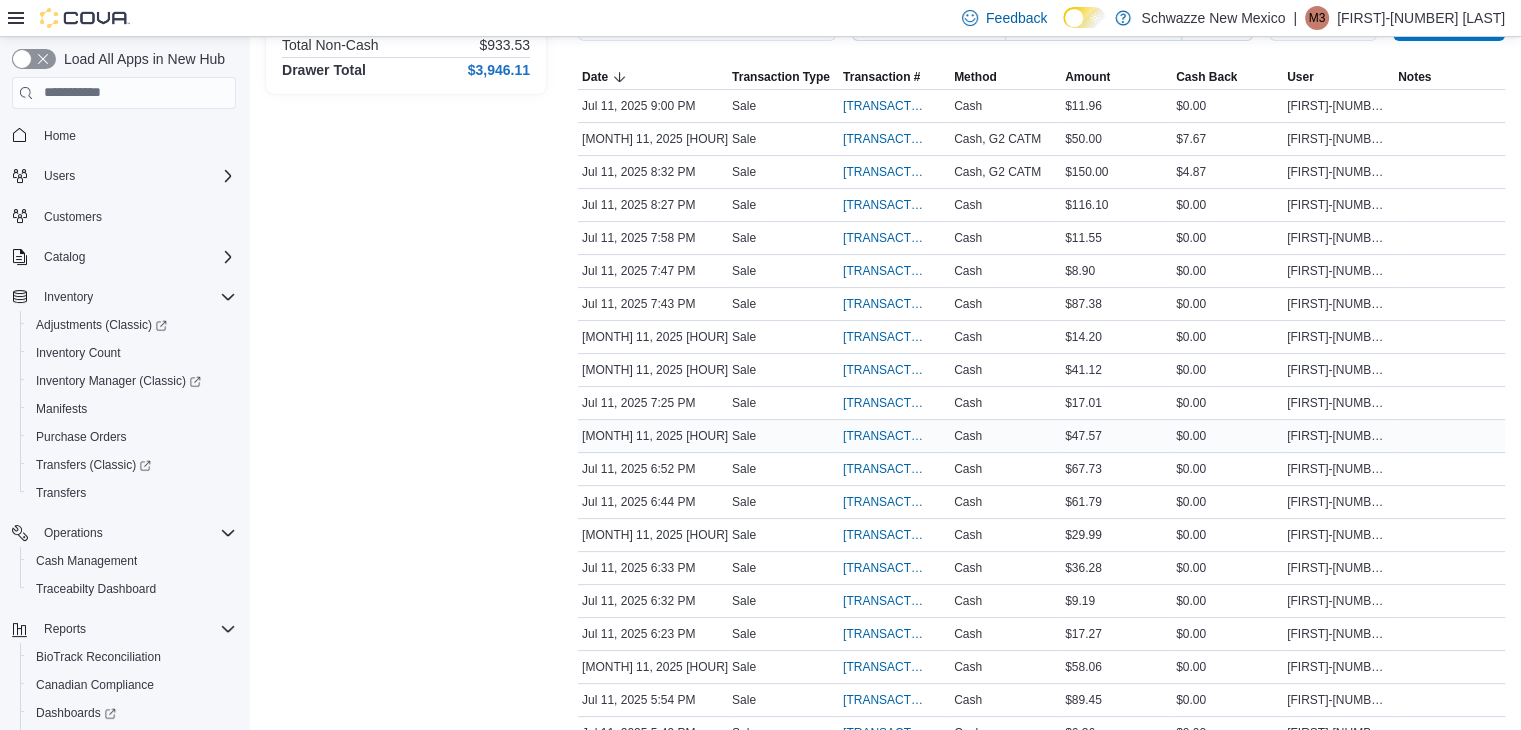 scroll, scrollTop: 344, scrollLeft: 0, axis: vertical 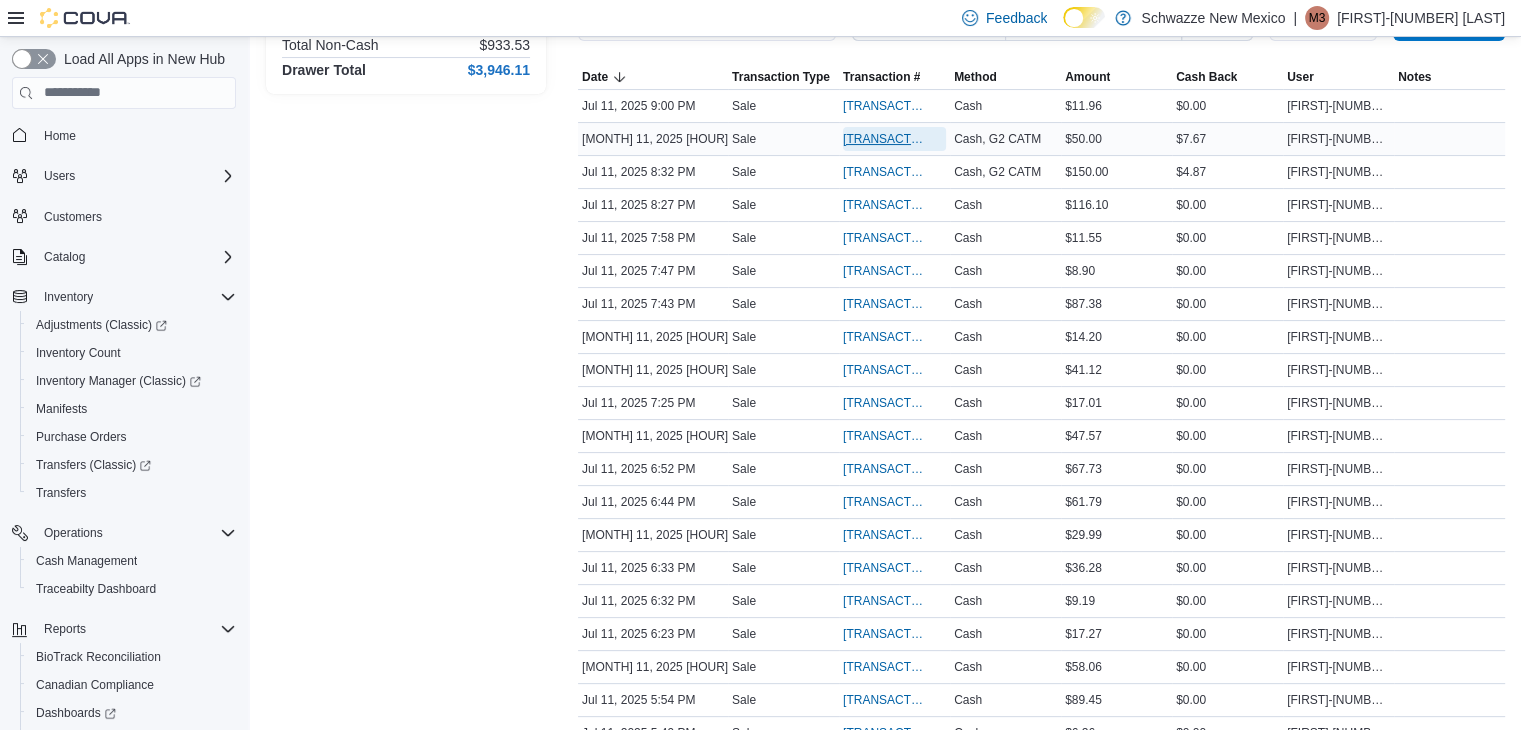 click on "[TRANSACTION_ID]" at bounding box center (884, 139) 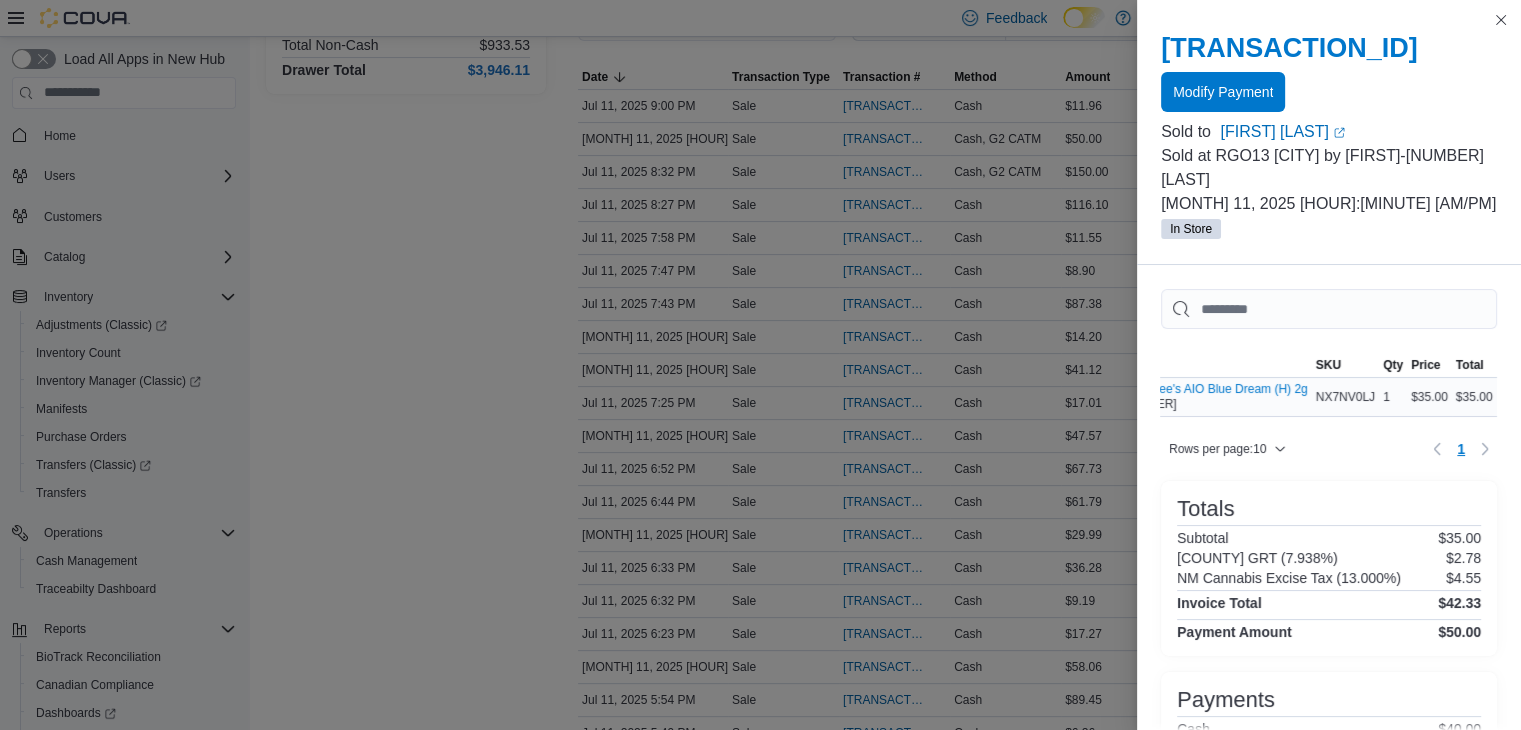 scroll, scrollTop: 0, scrollLeft: 0, axis: both 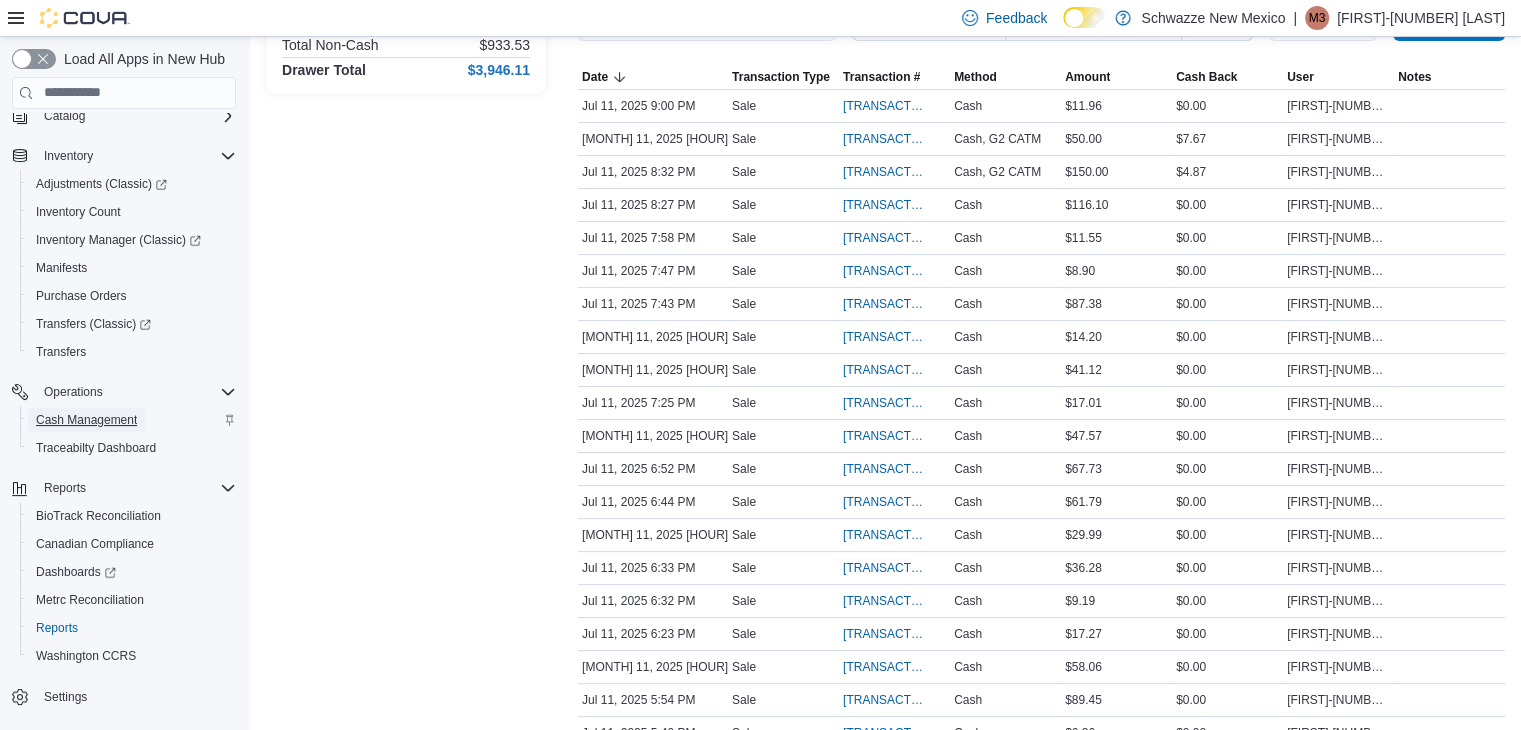 click on "Cash Management" at bounding box center (86, 420) 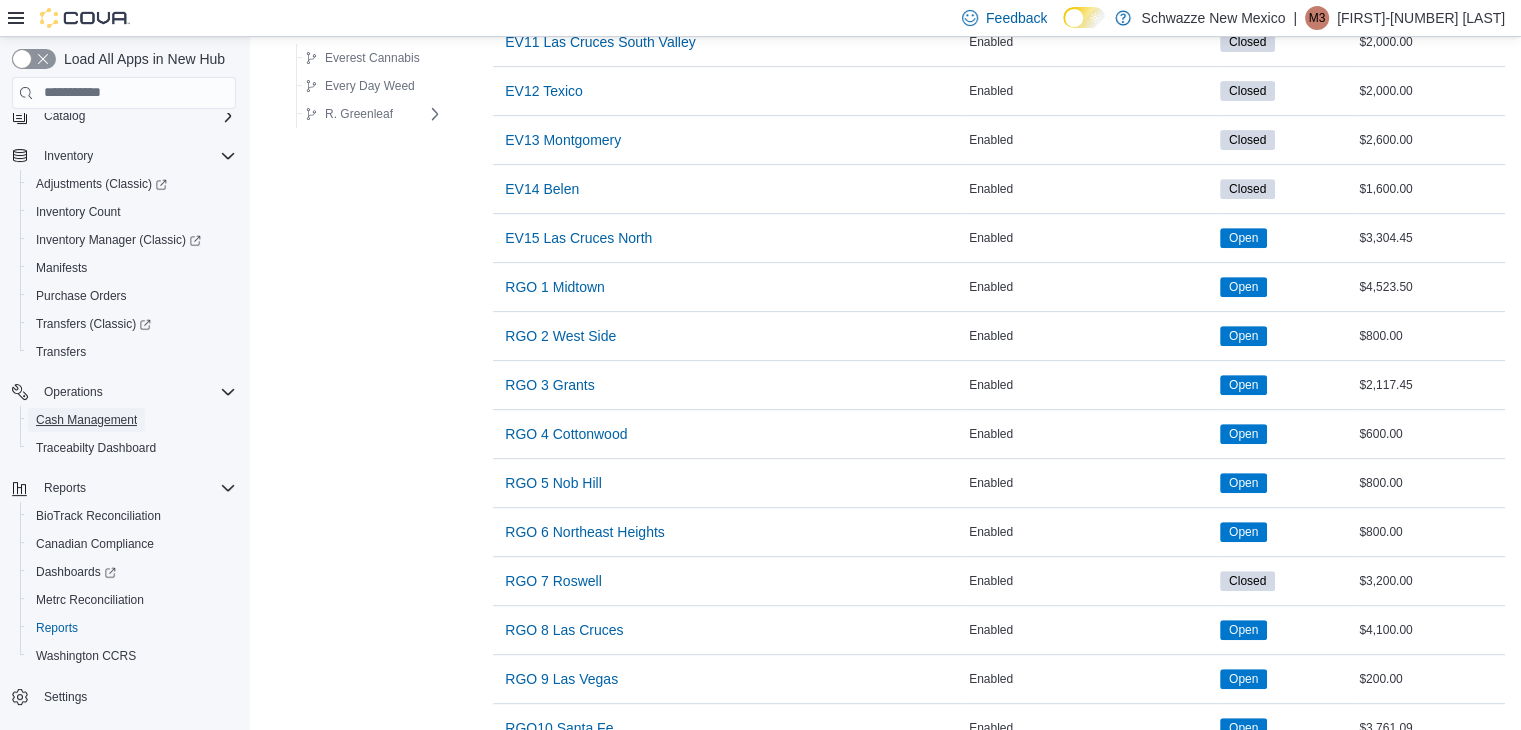 scroll, scrollTop: 1320, scrollLeft: 0, axis: vertical 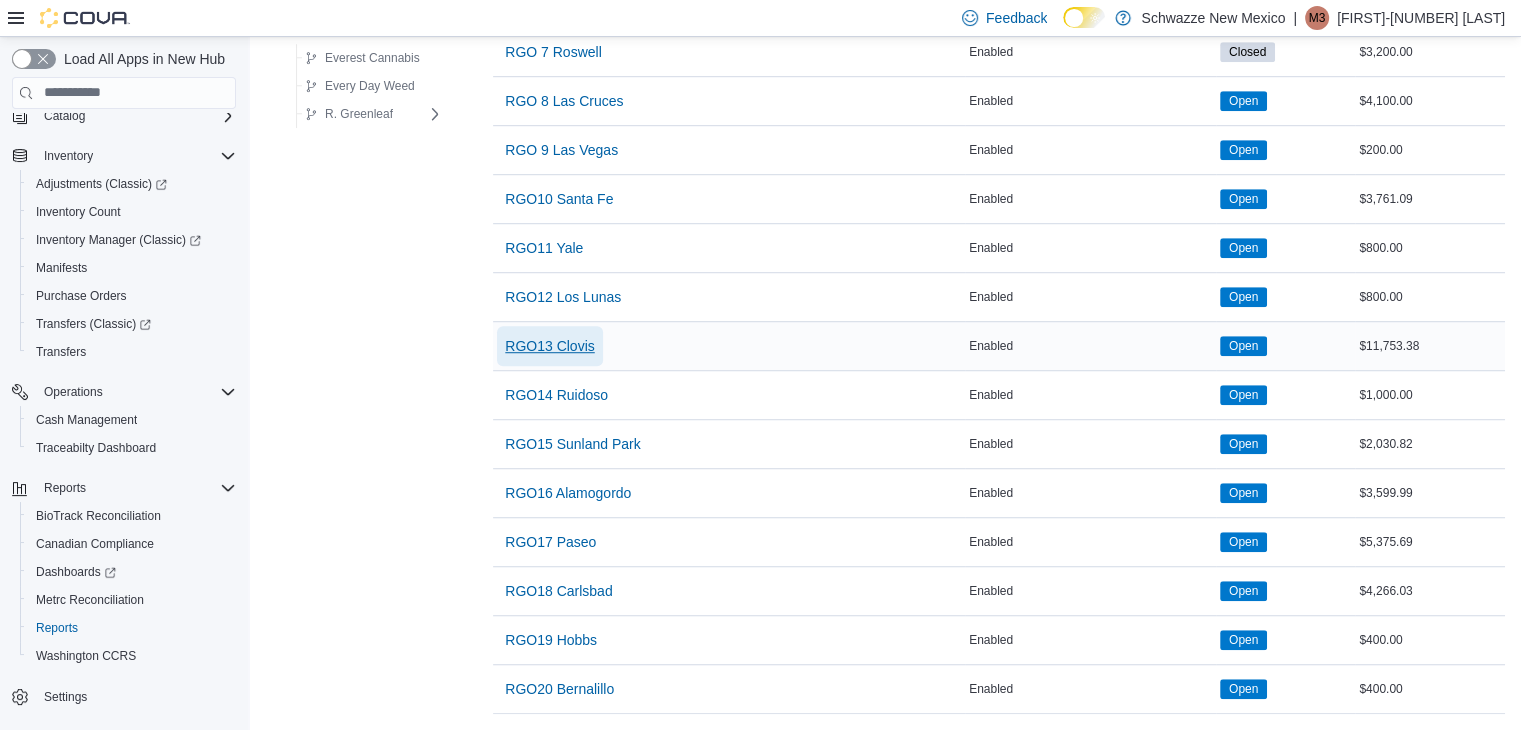 click on "RGO13 Clovis" at bounding box center [549, 346] 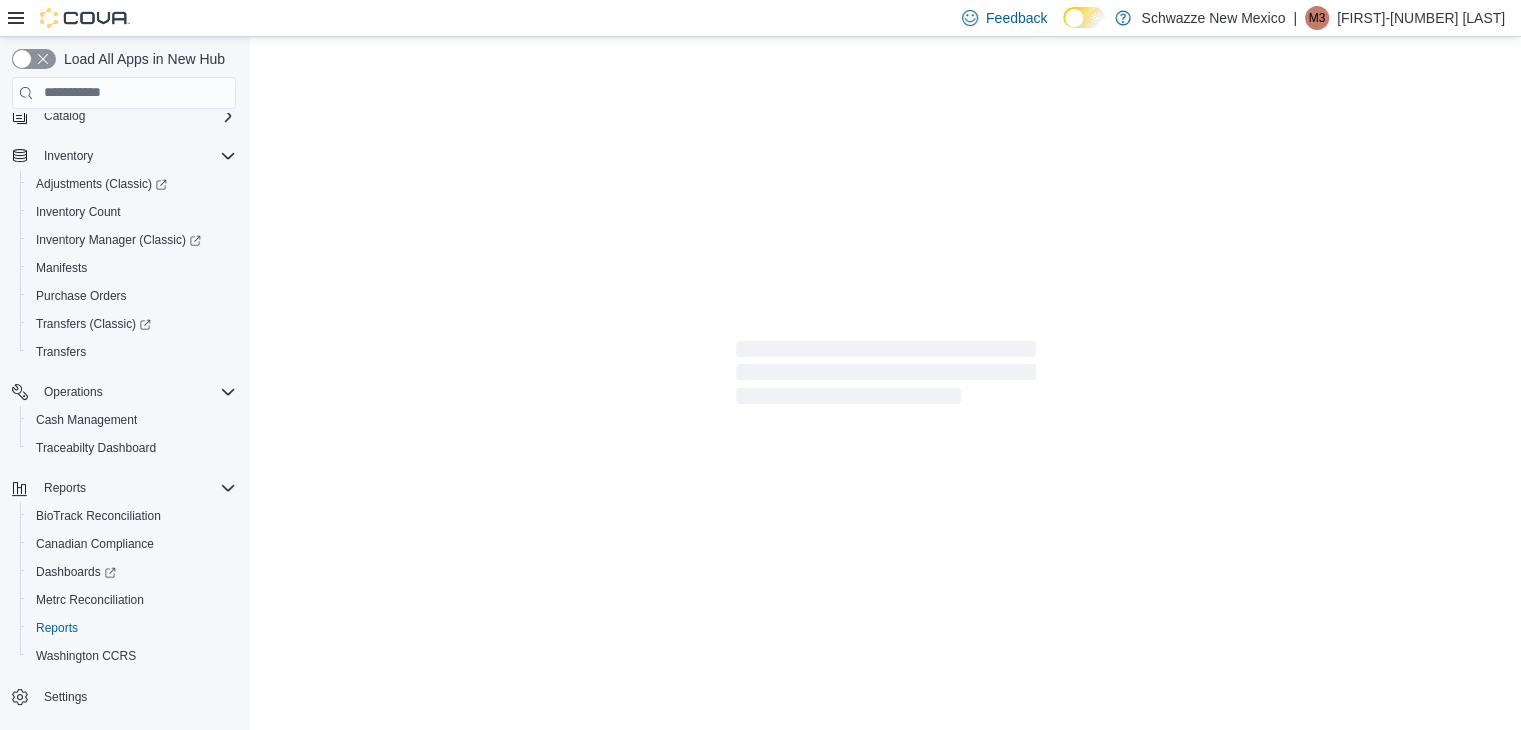 scroll, scrollTop: 0, scrollLeft: 0, axis: both 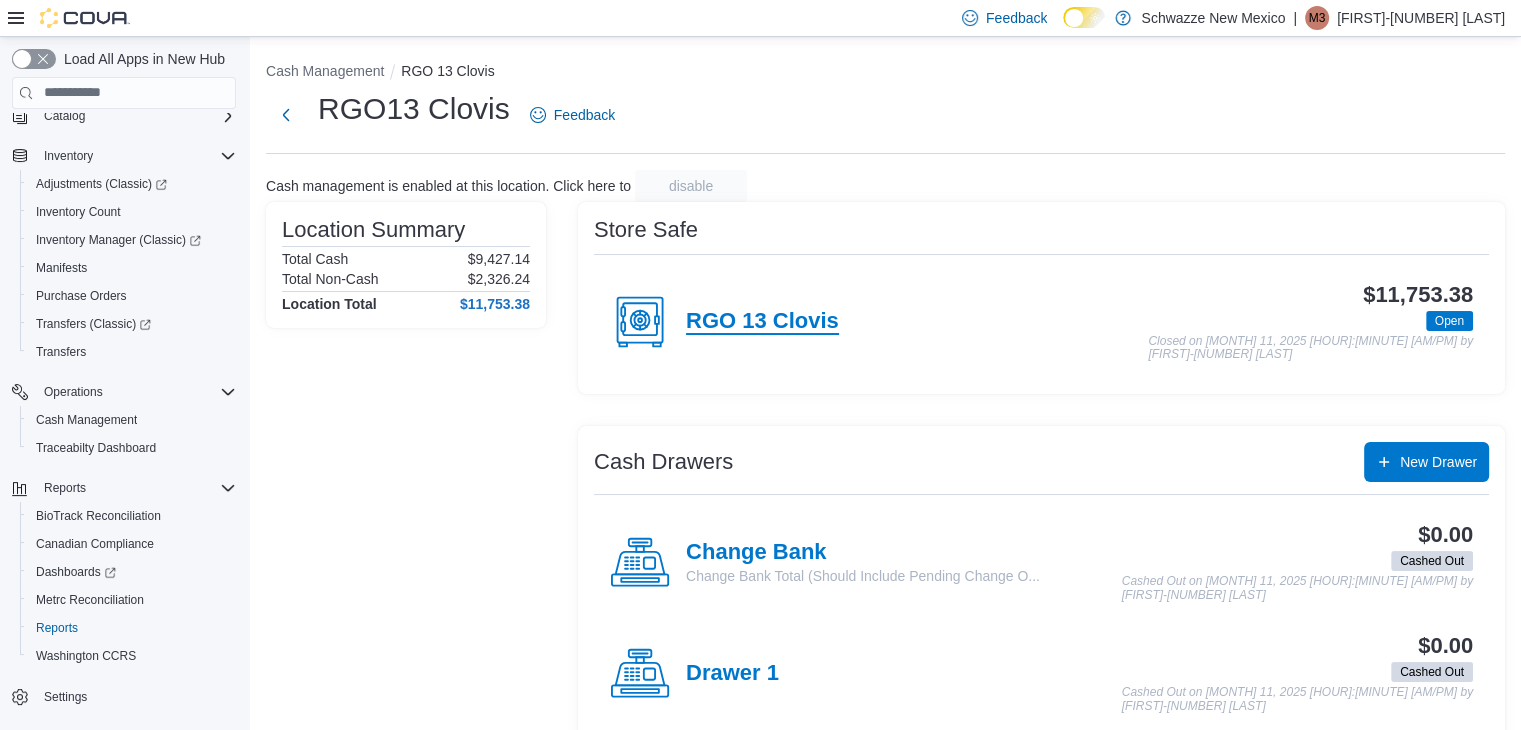 click on "RGO 13 Clovis" at bounding box center [762, 322] 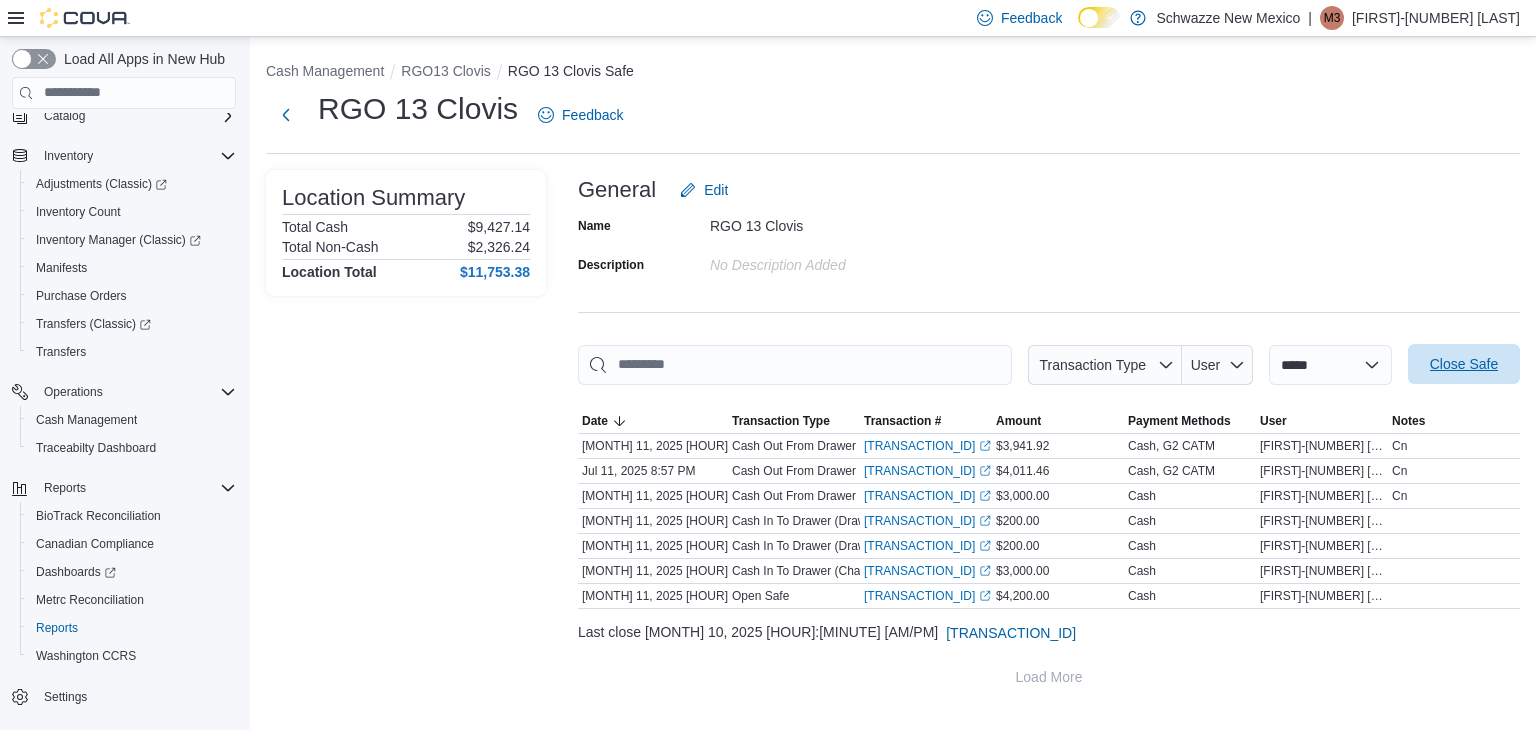 click on "Close Safe" at bounding box center [1464, 364] 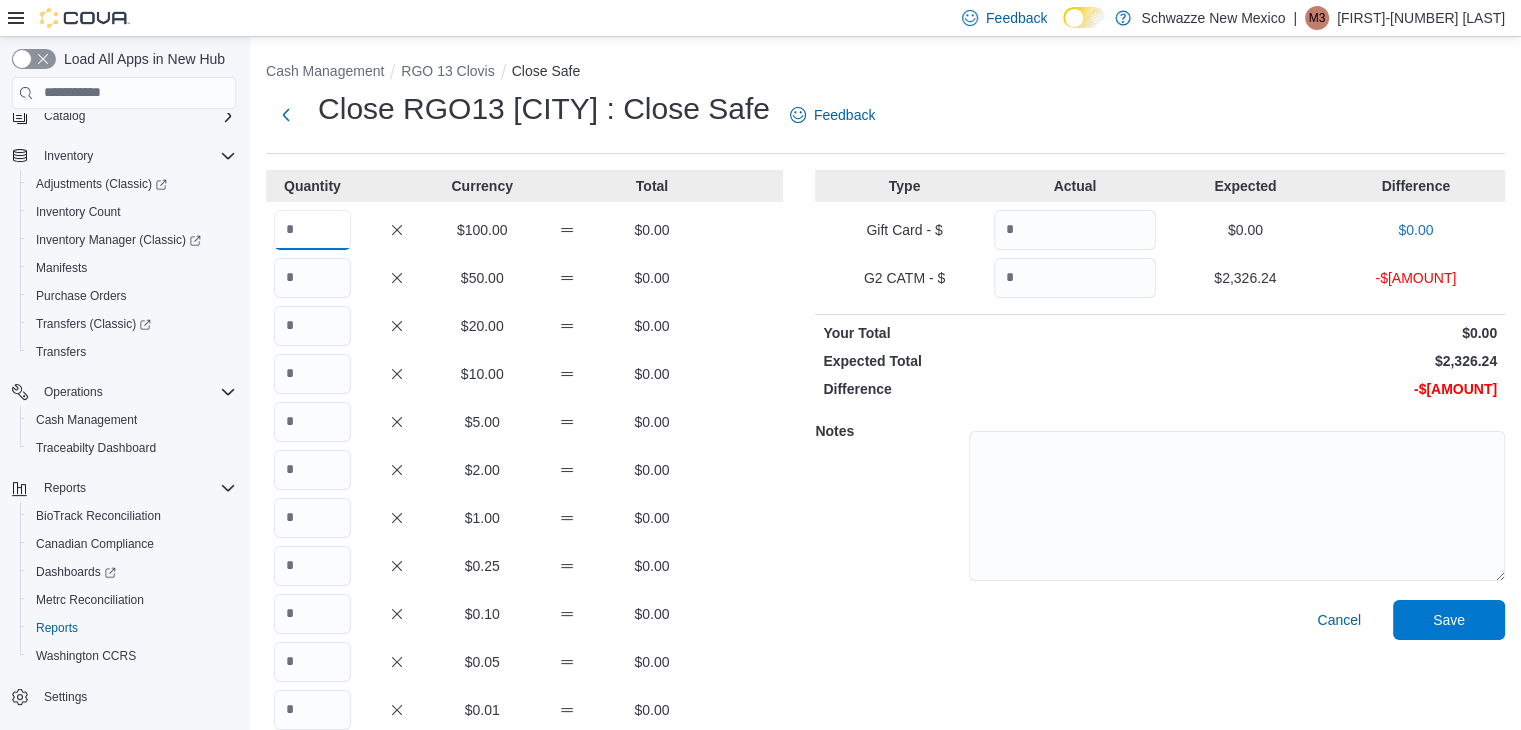 click at bounding box center [312, 230] 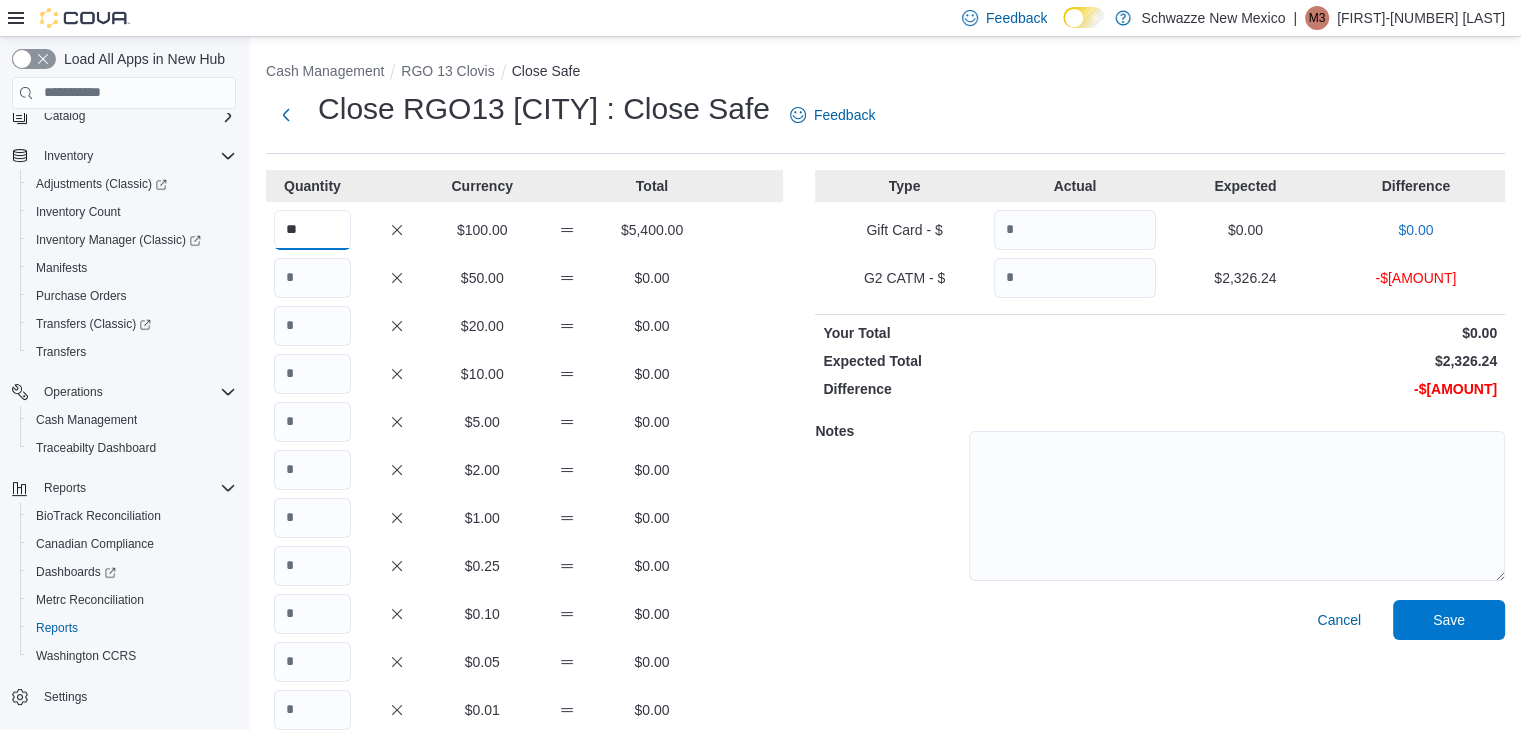 type on "**" 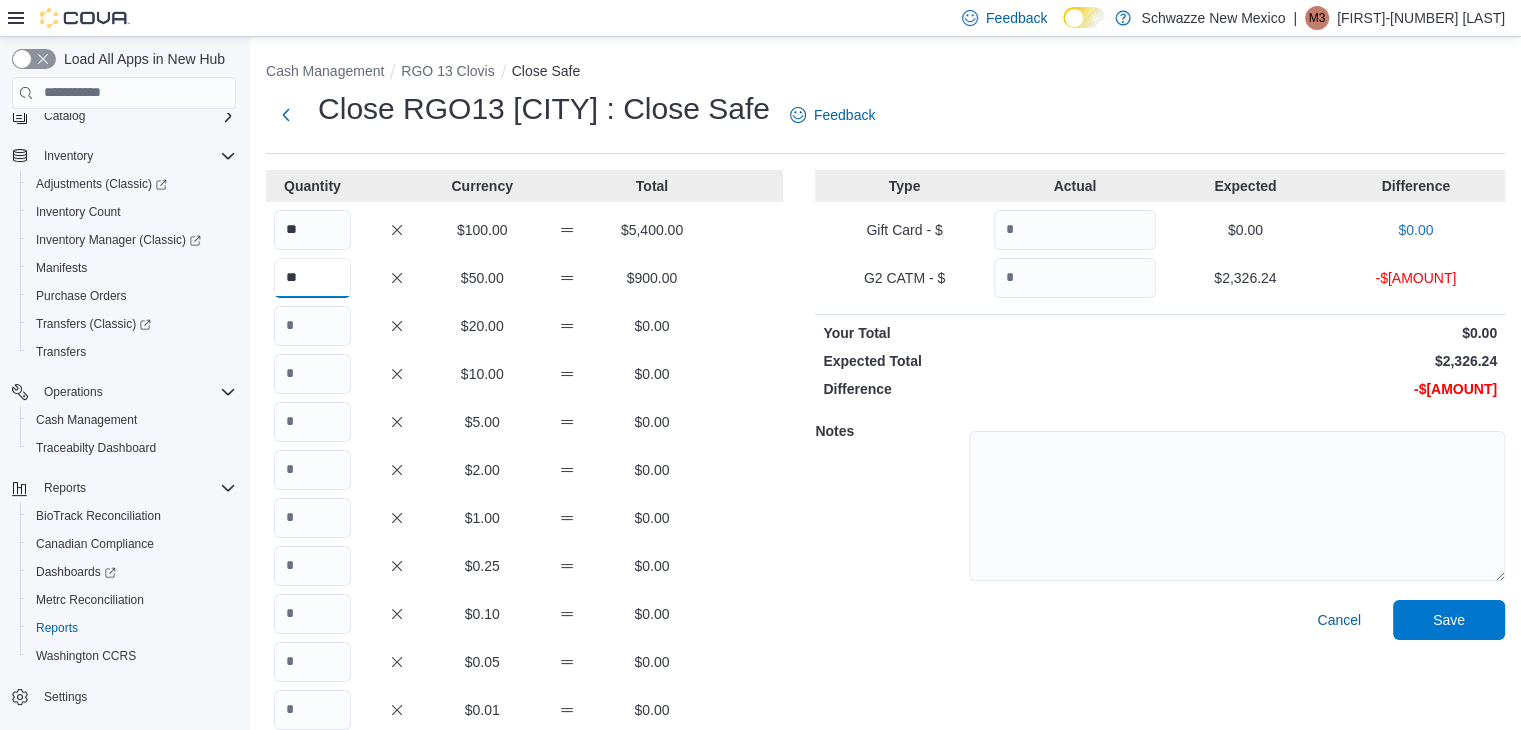 type on "**" 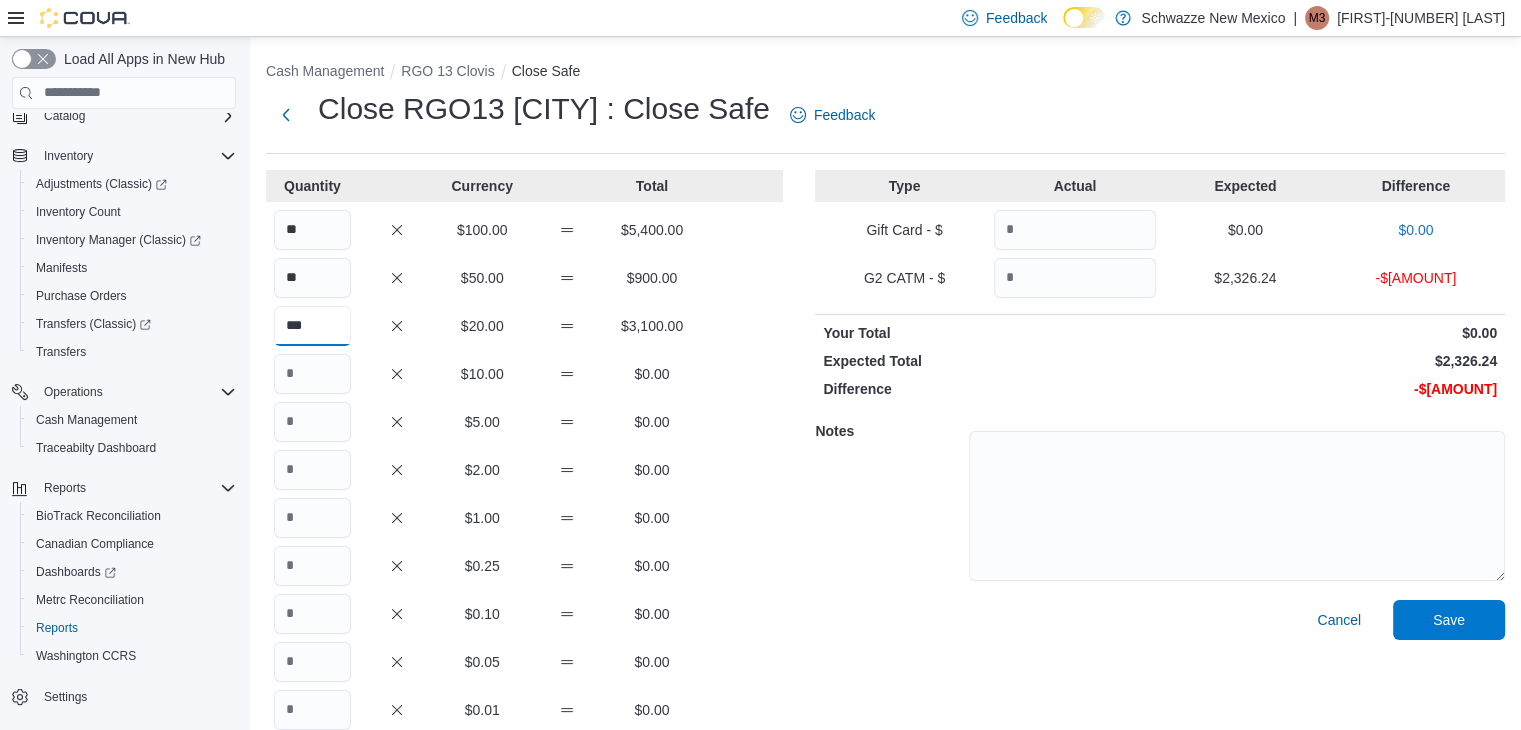 type on "***" 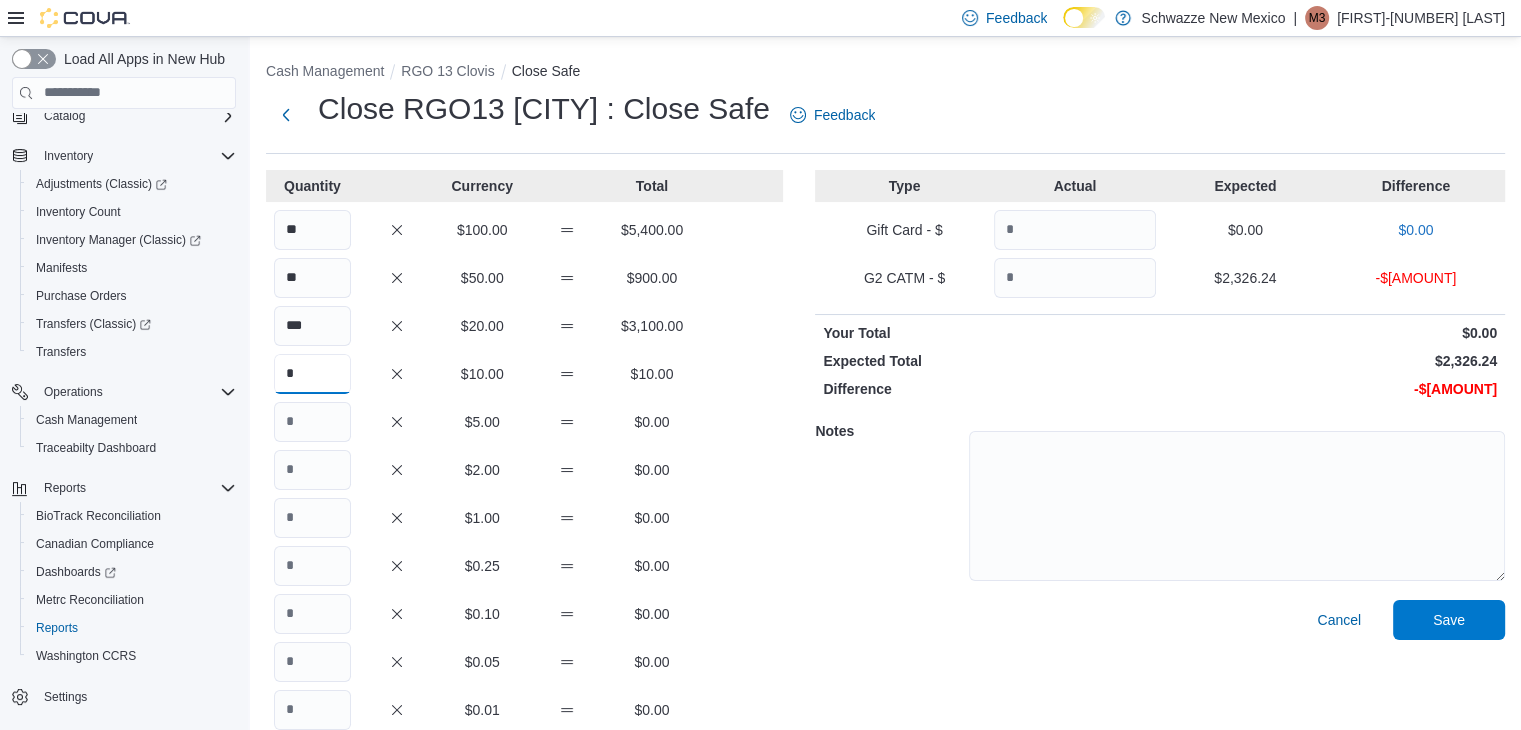 type on "*" 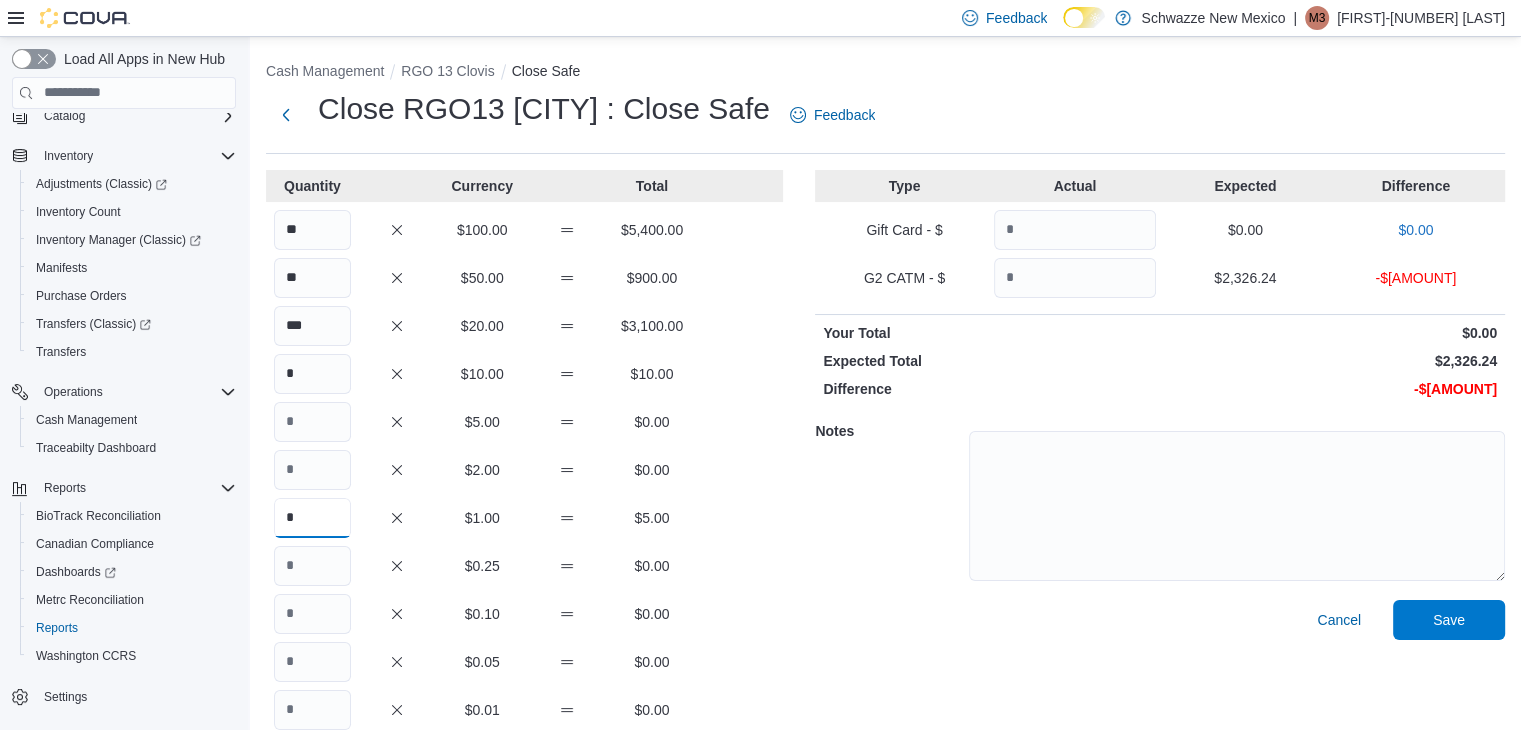 type on "*" 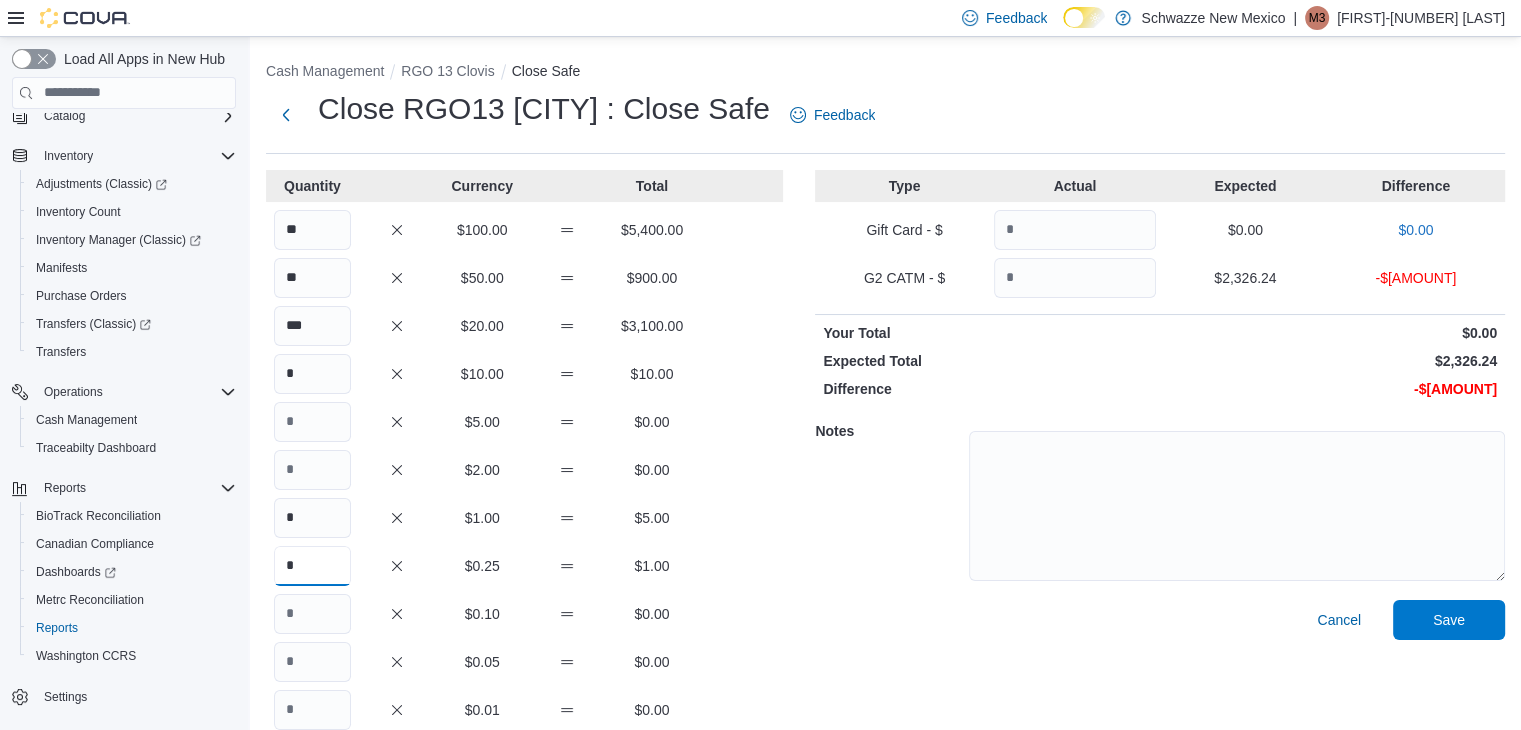 type on "*" 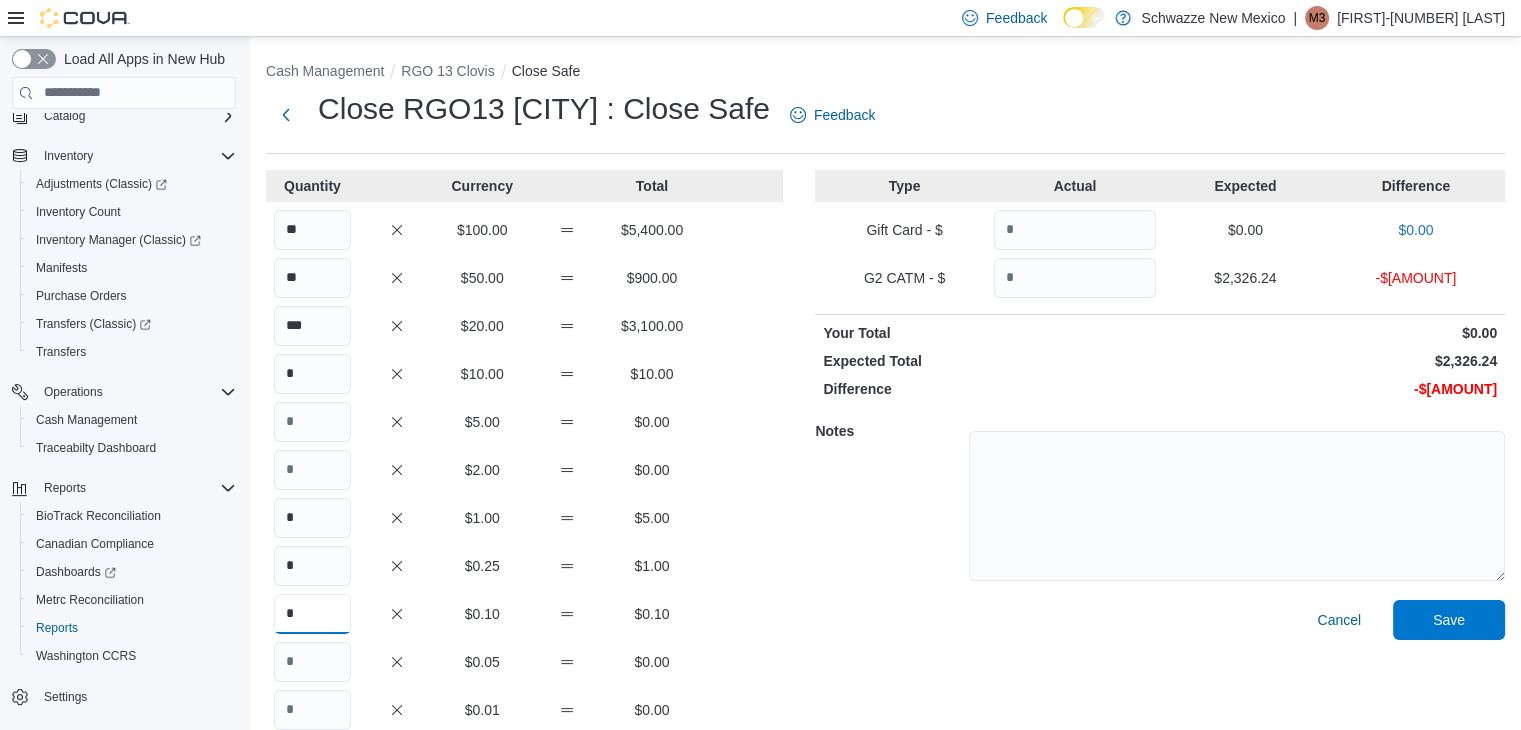 type on "*" 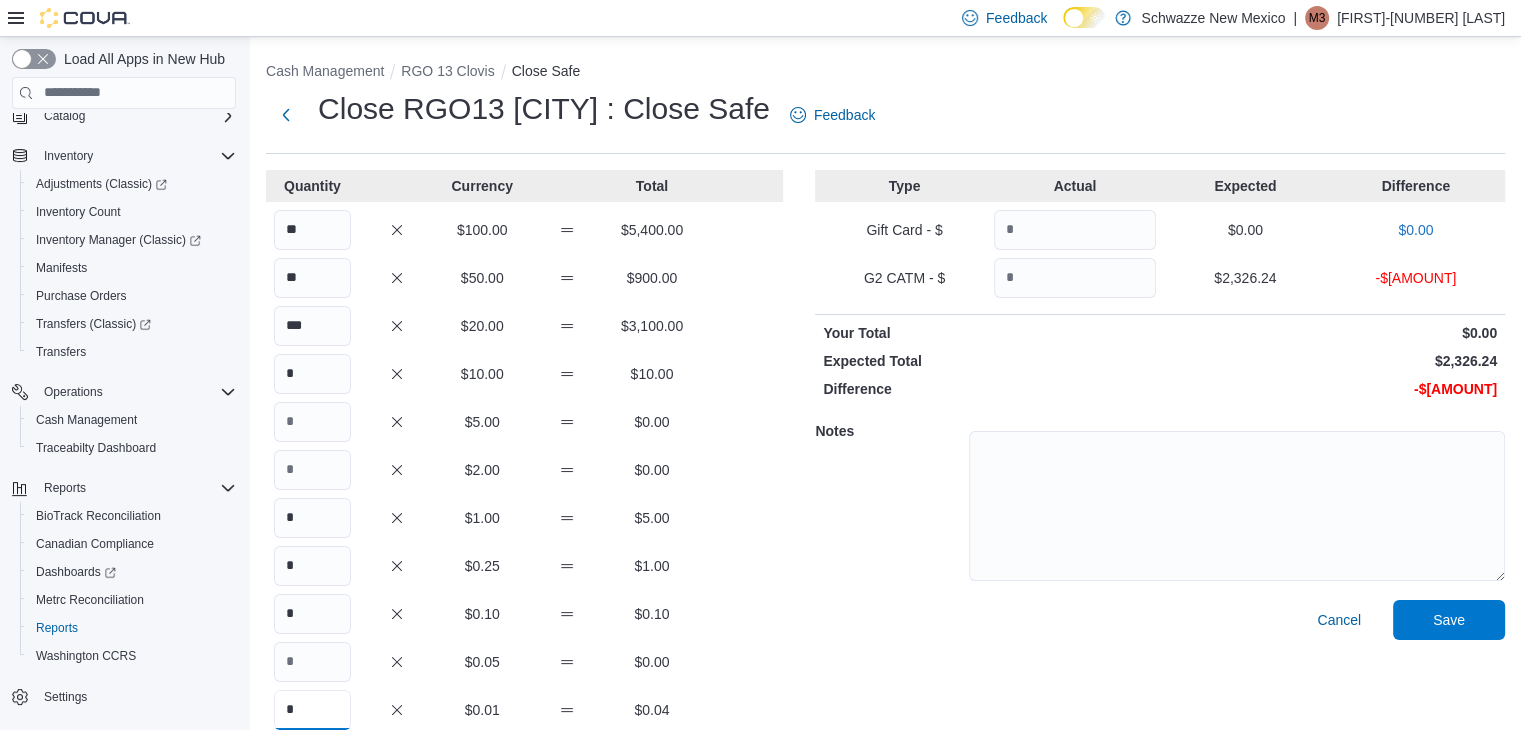 type on "*" 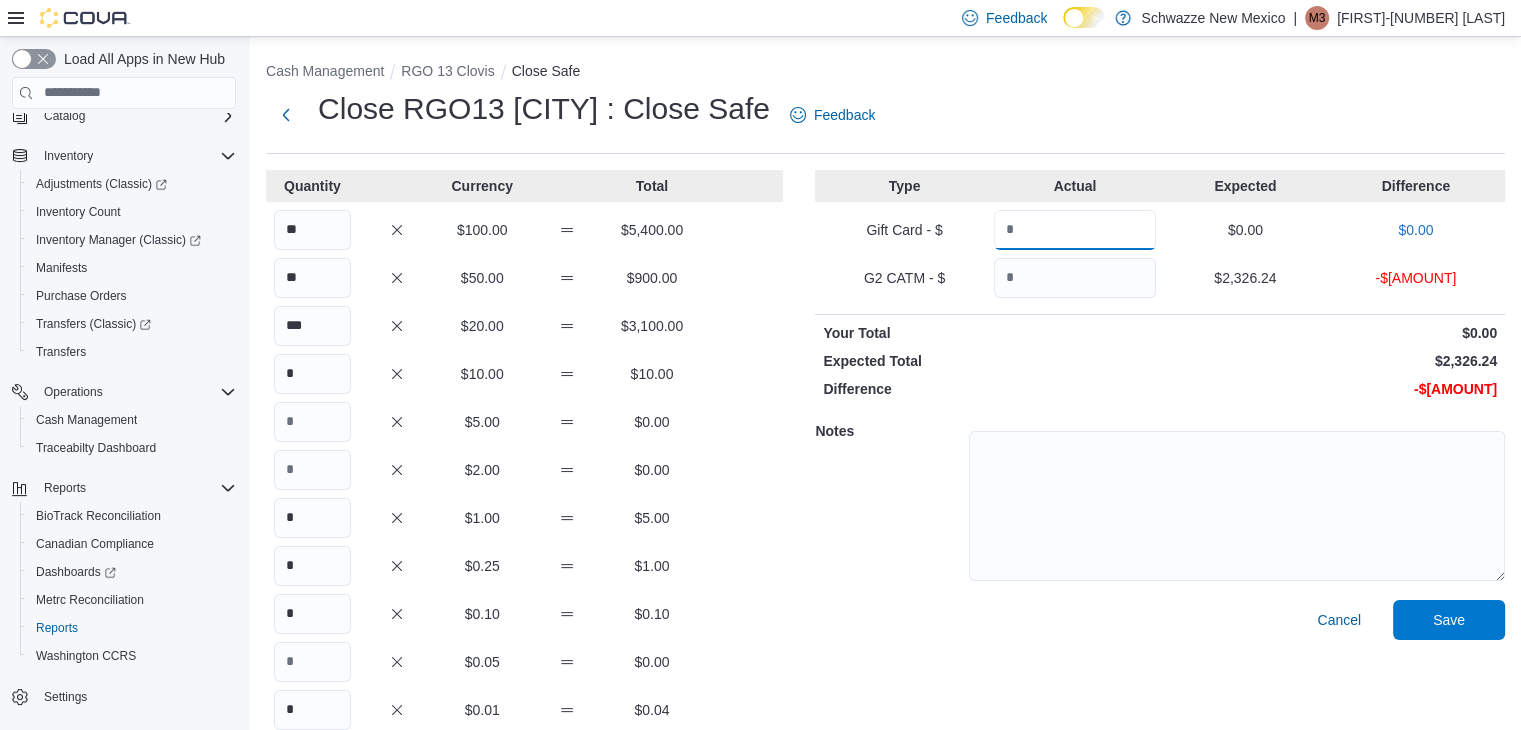 scroll, scrollTop: 124, scrollLeft: 0, axis: vertical 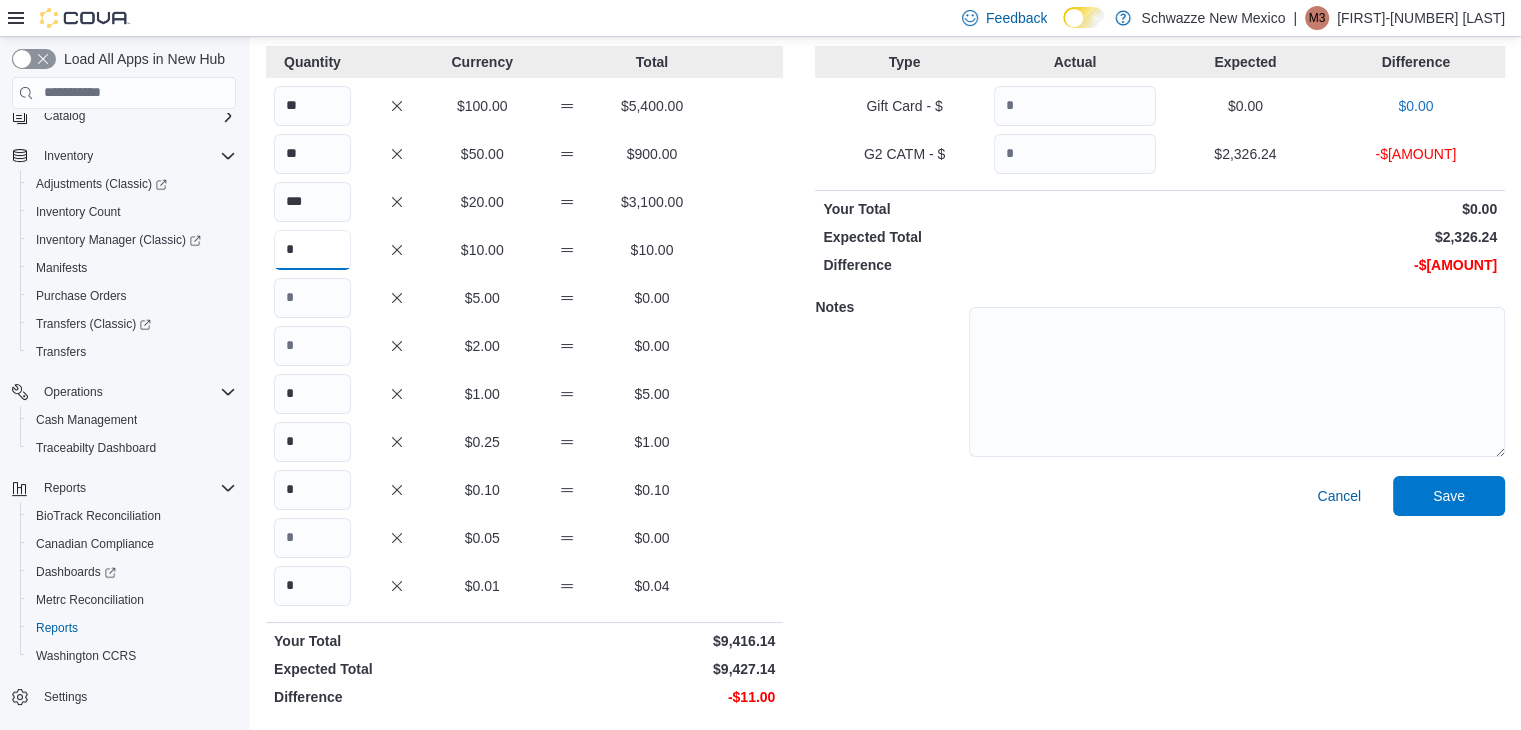 click on "*" at bounding box center [312, 250] 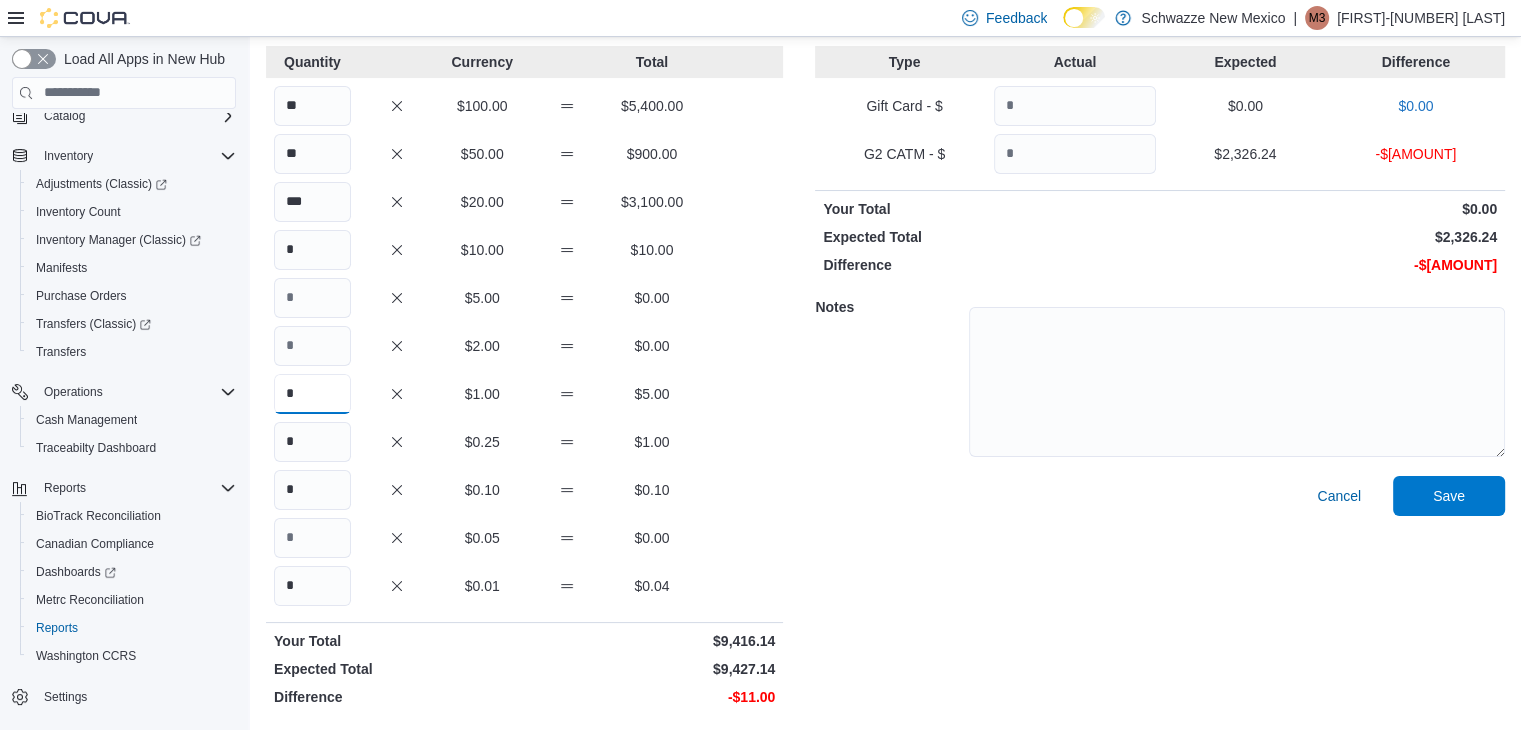 click on "*" at bounding box center [312, 394] 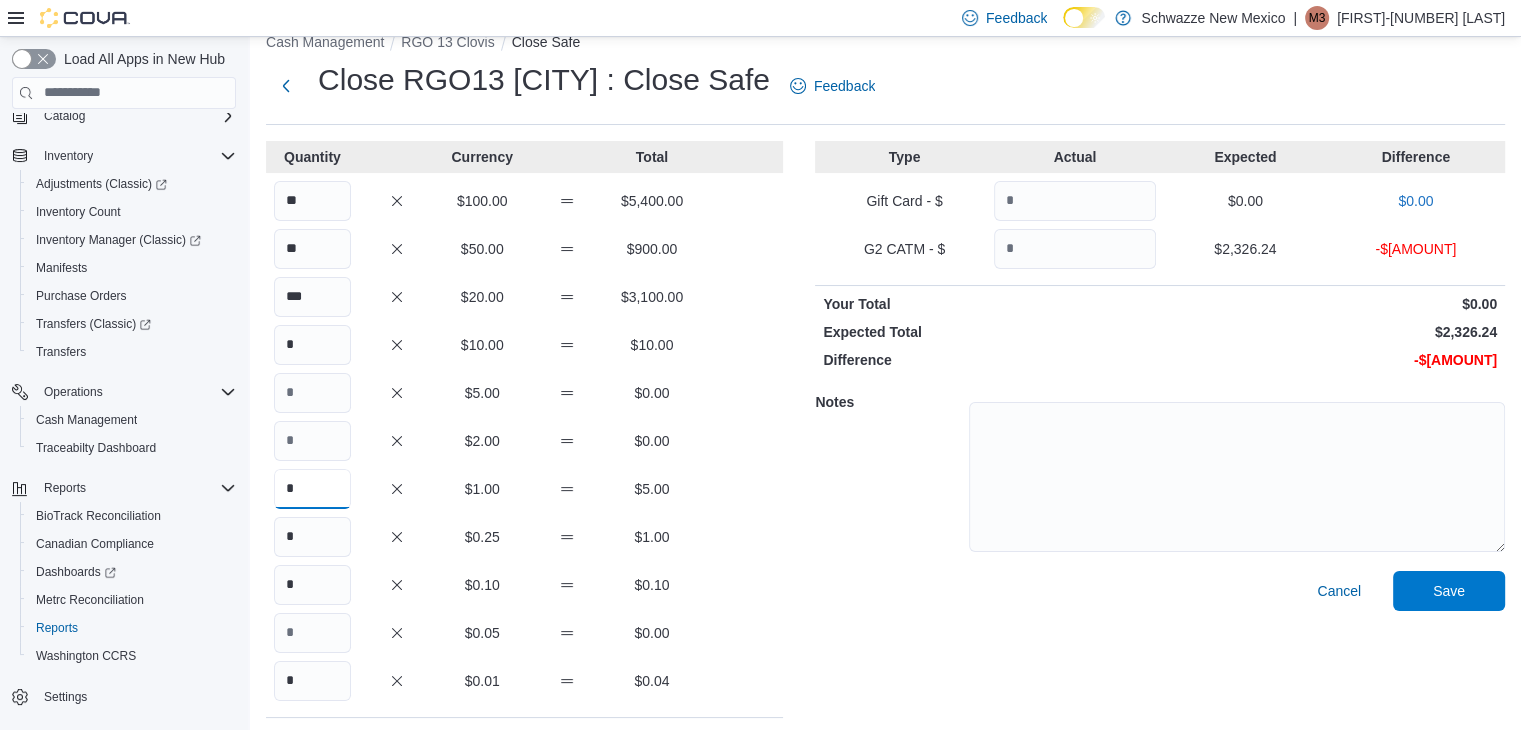 scroll, scrollTop: 28, scrollLeft: 0, axis: vertical 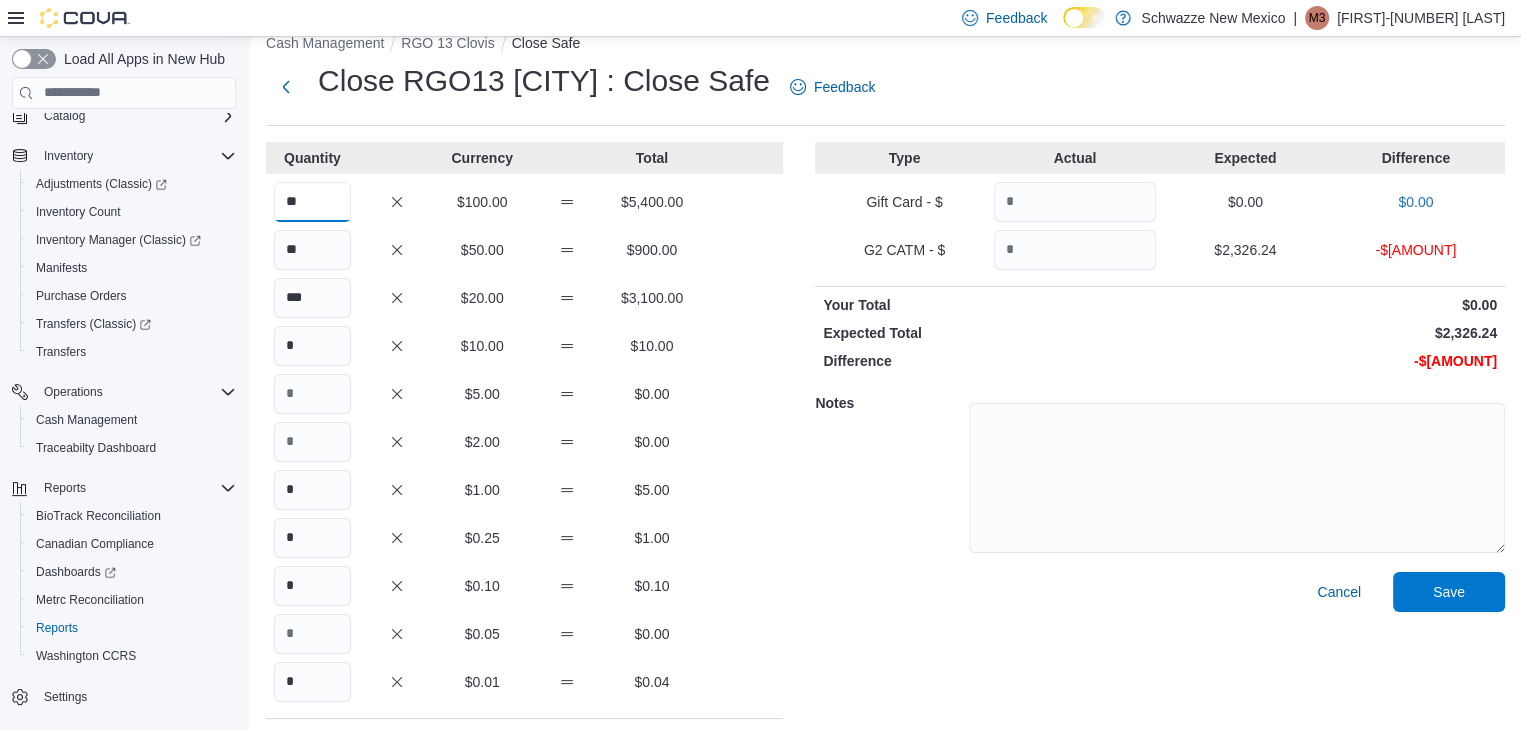 click on "**" at bounding box center (312, 202) 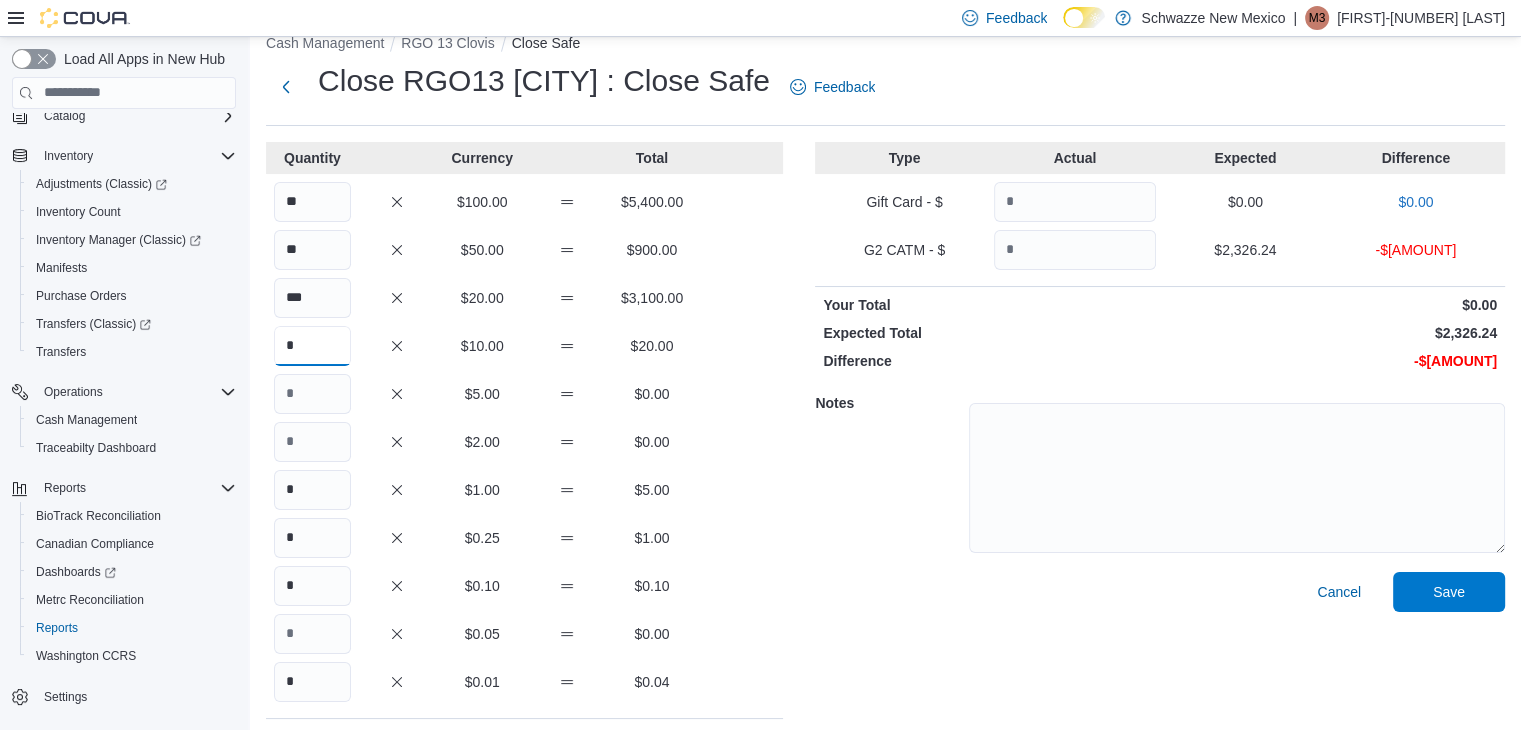 type on "*" 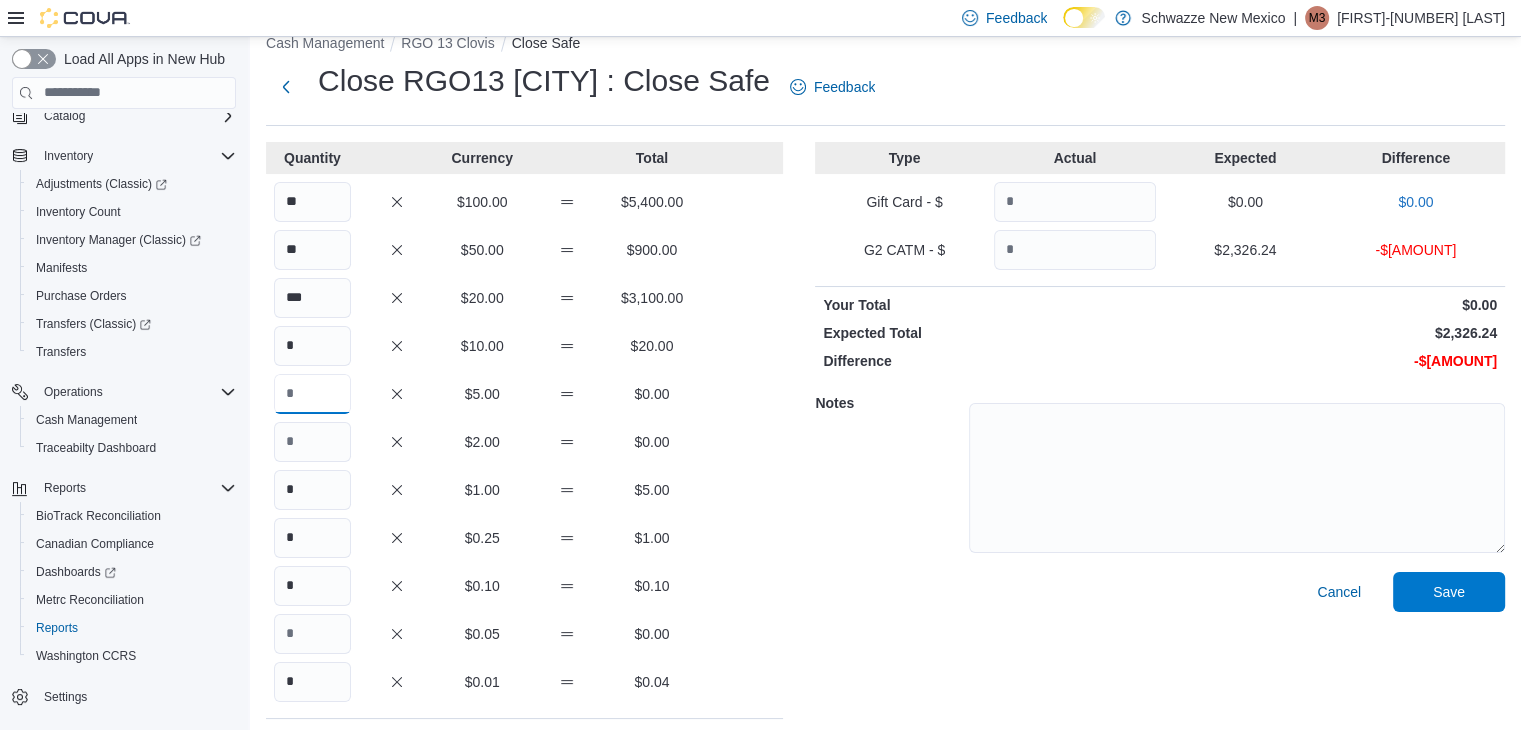 scroll, scrollTop: 124, scrollLeft: 0, axis: vertical 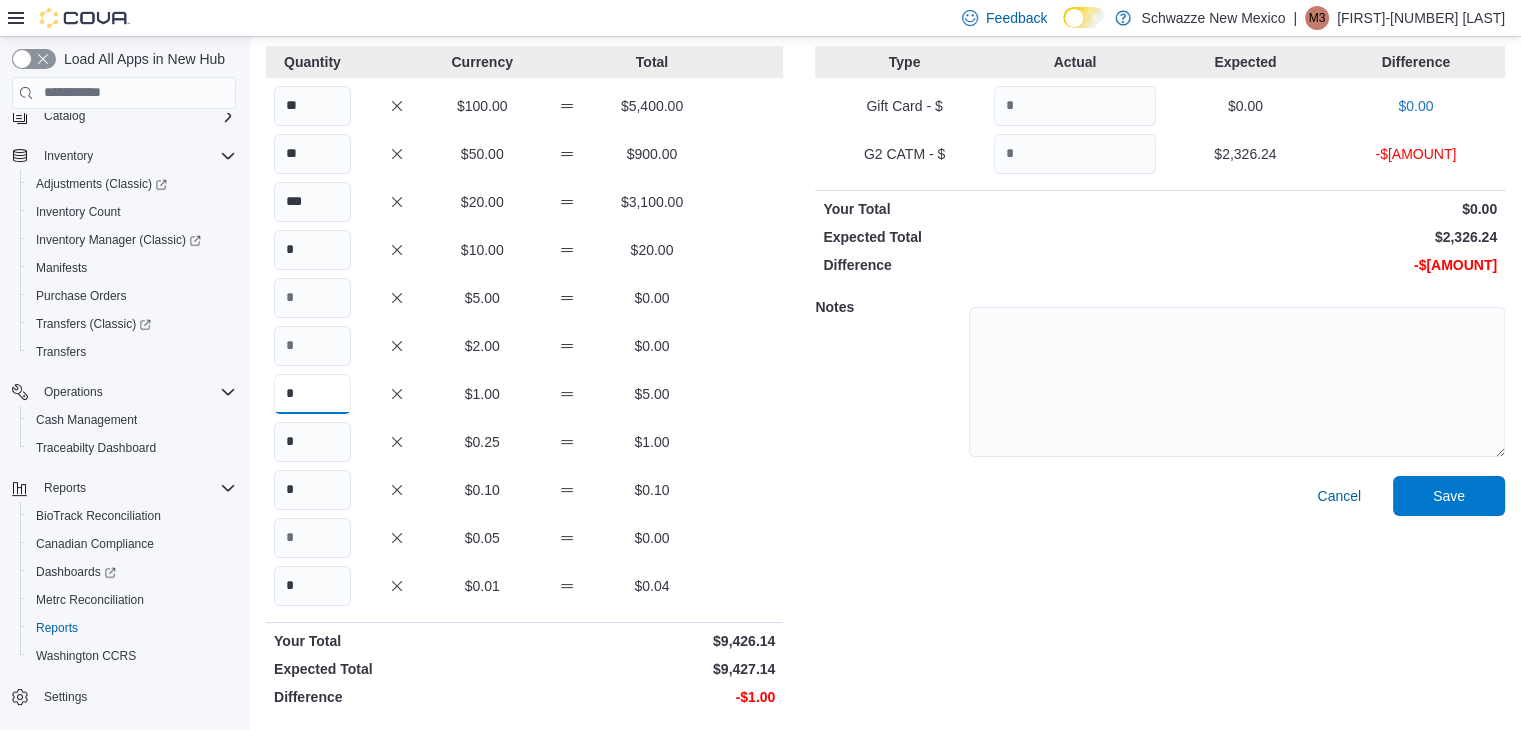click on "*" at bounding box center [312, 394] 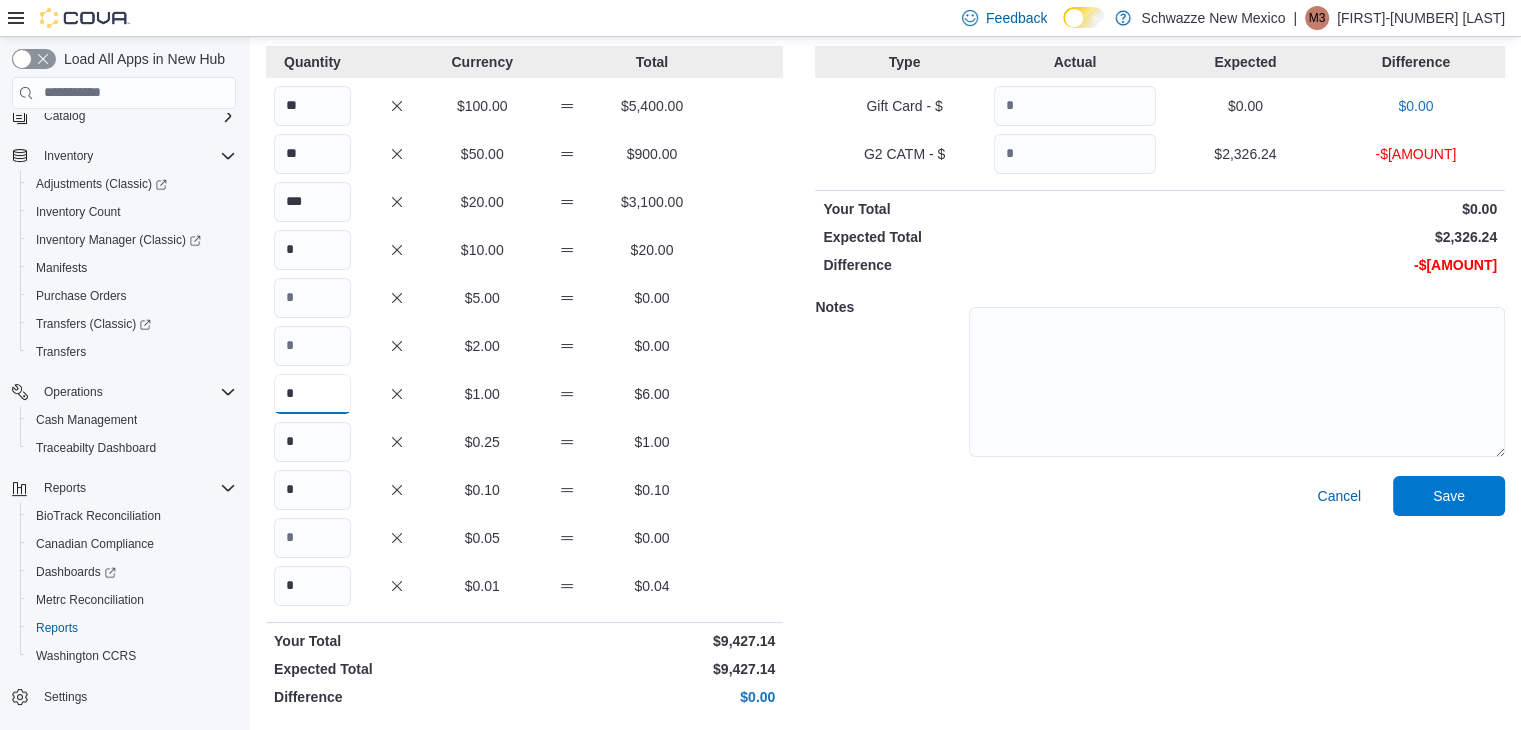 type on "*" 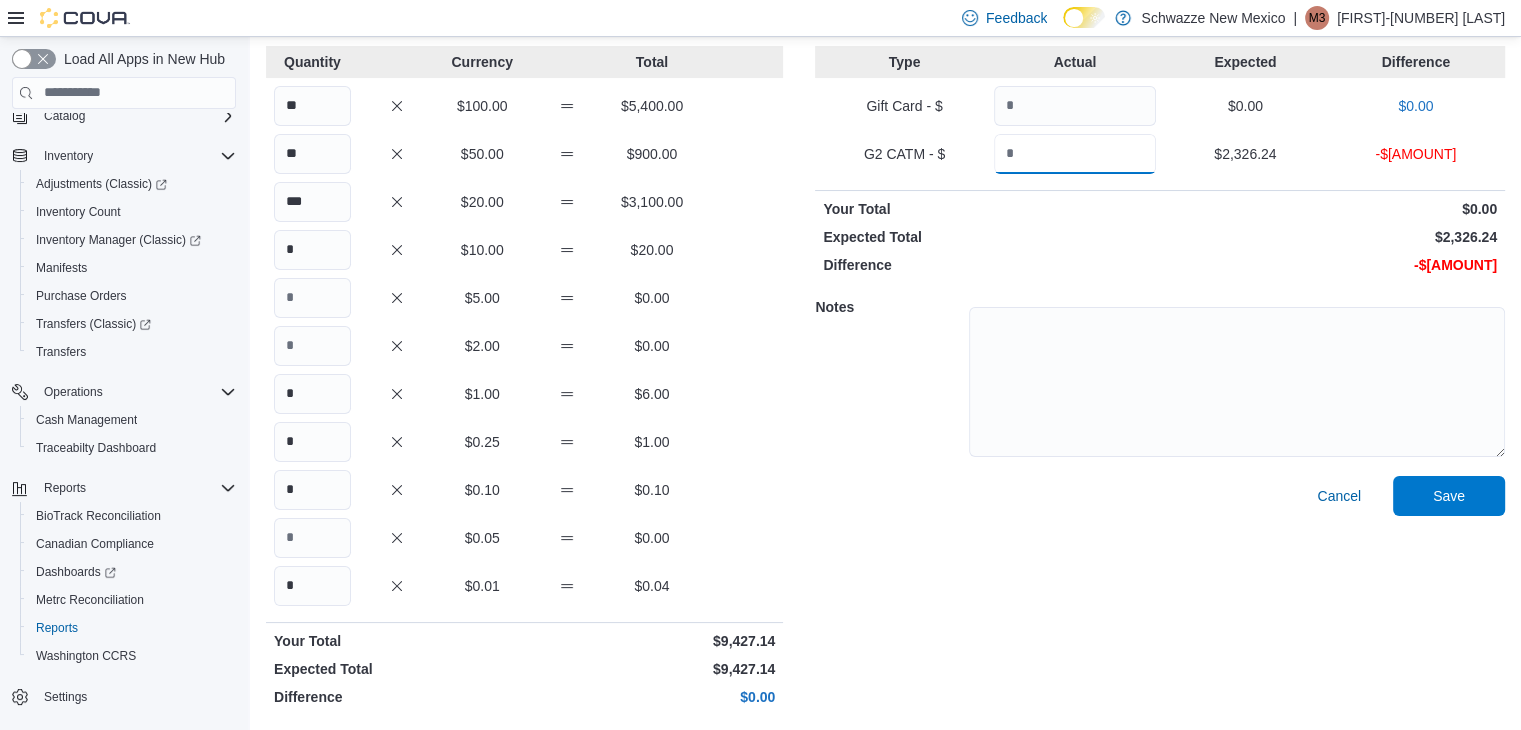 click at bounding box center (1075, 154) 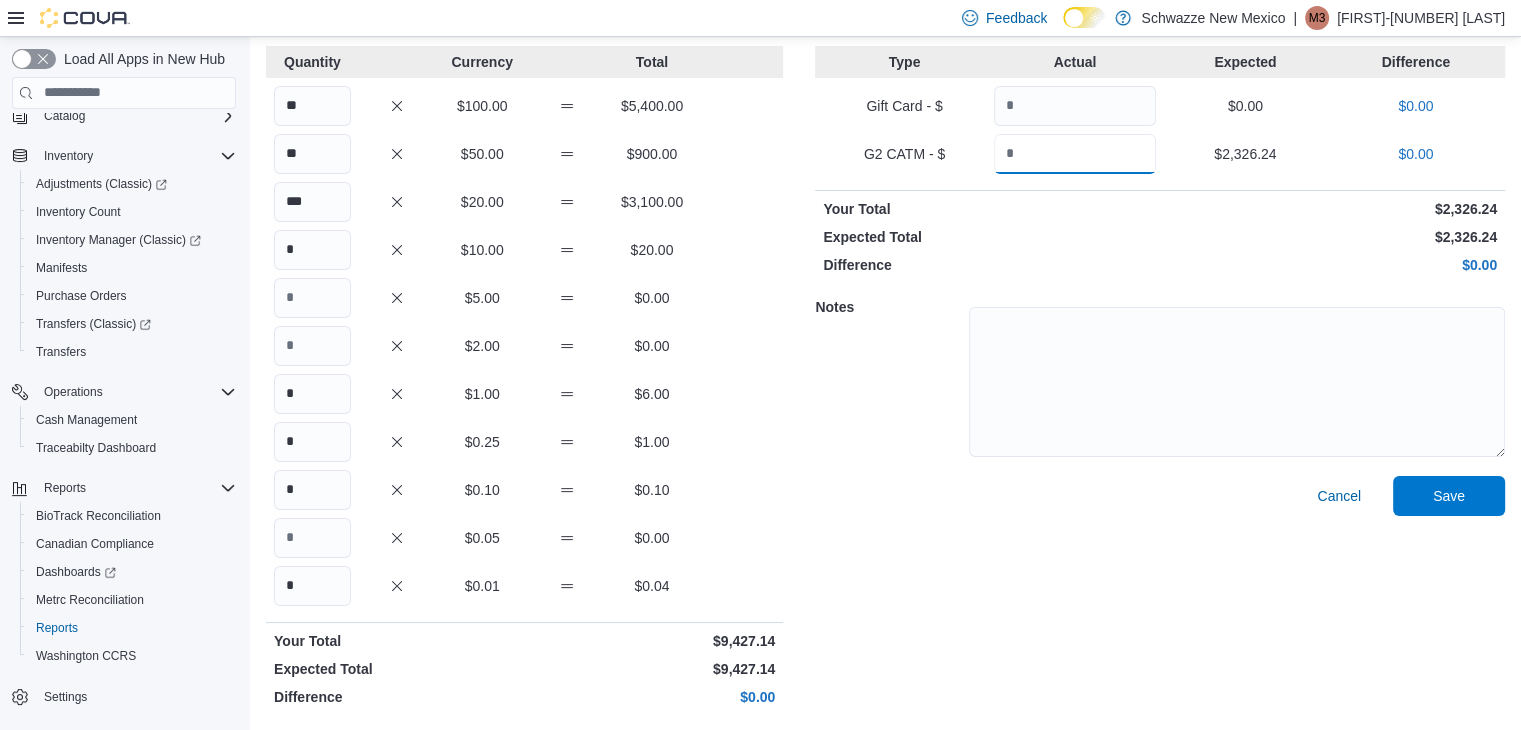 type on "*******" 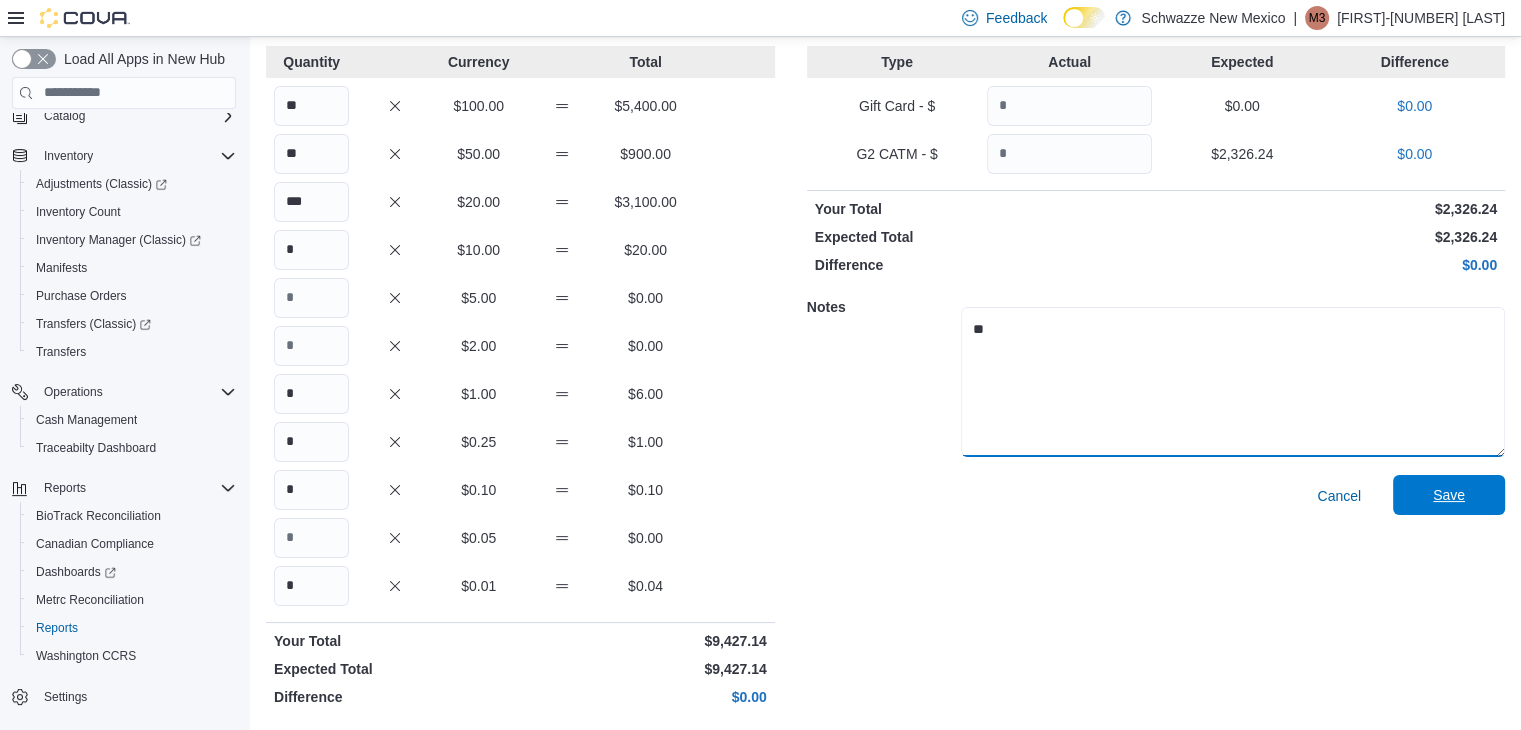 type on "**" 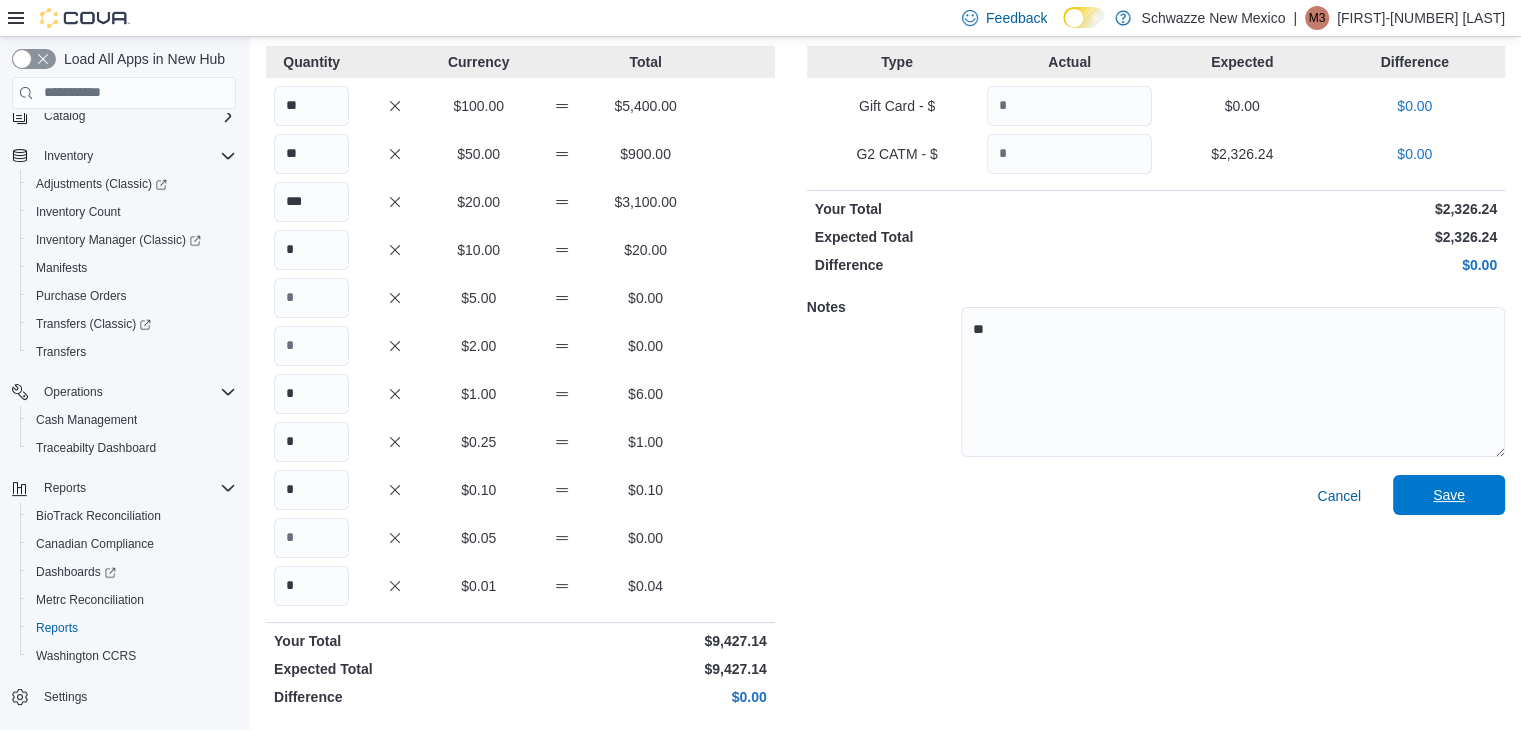click on "Save" at bounding box center [1449, 495] 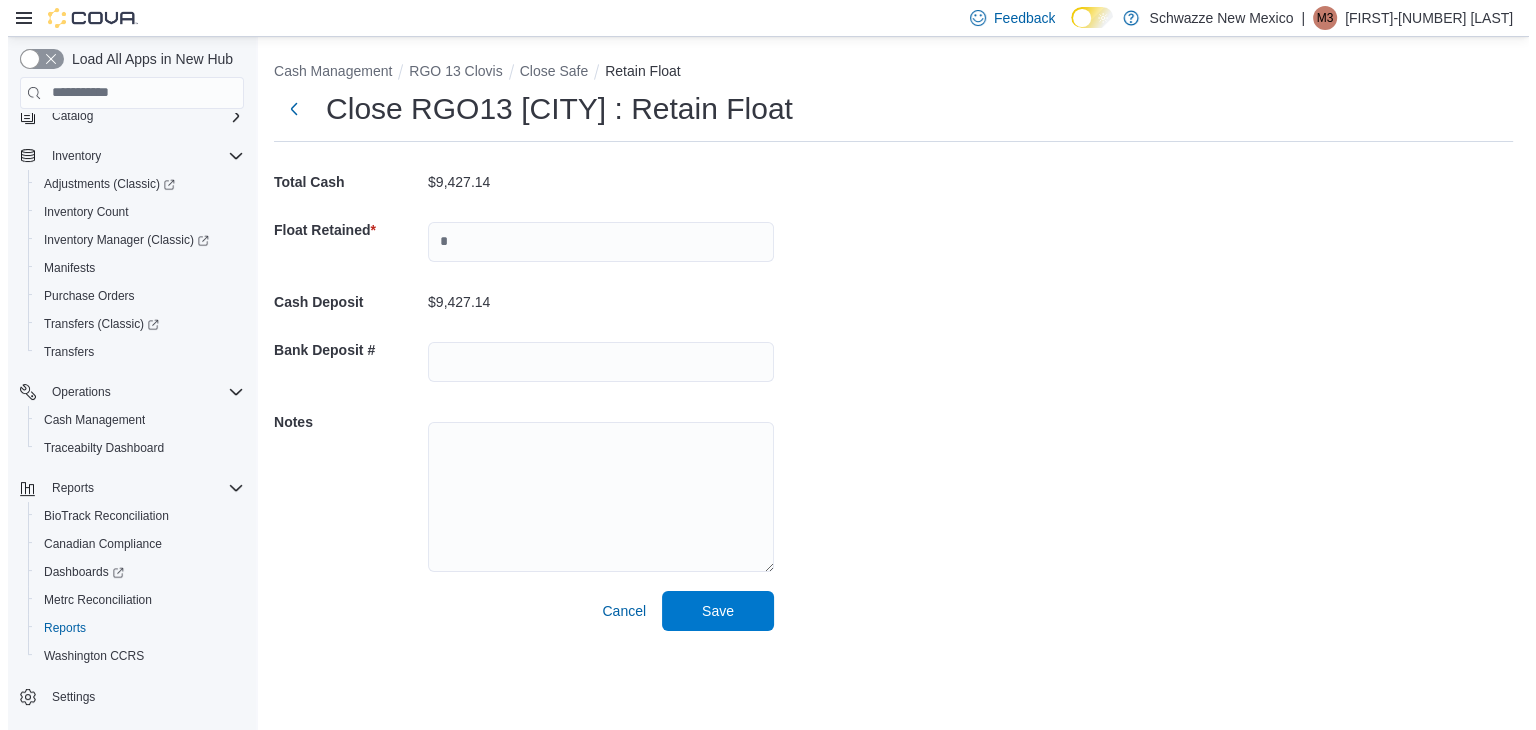 scroll, scrollTop: 0, scrollLeft: 0, axis: both 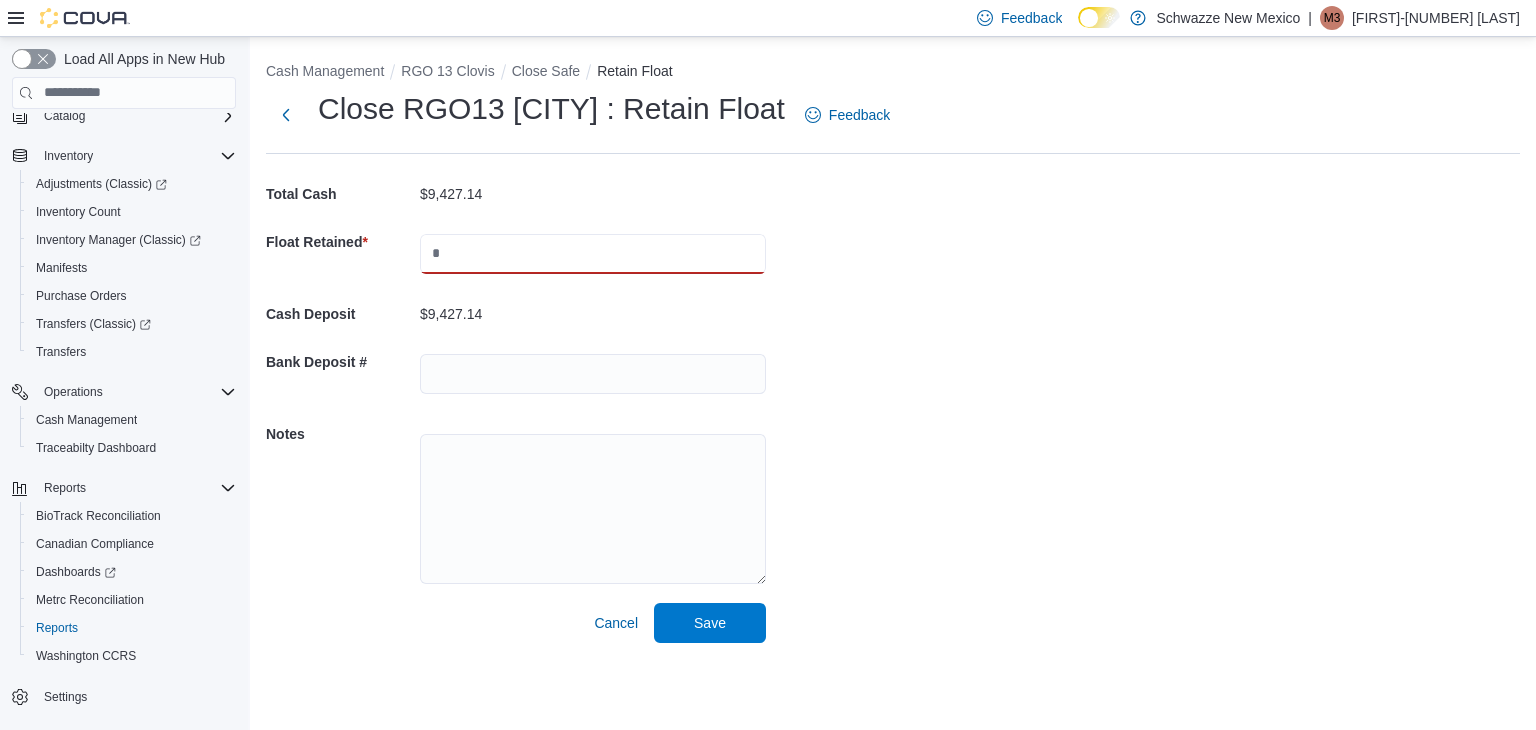 click at bounding box center [593, 254] 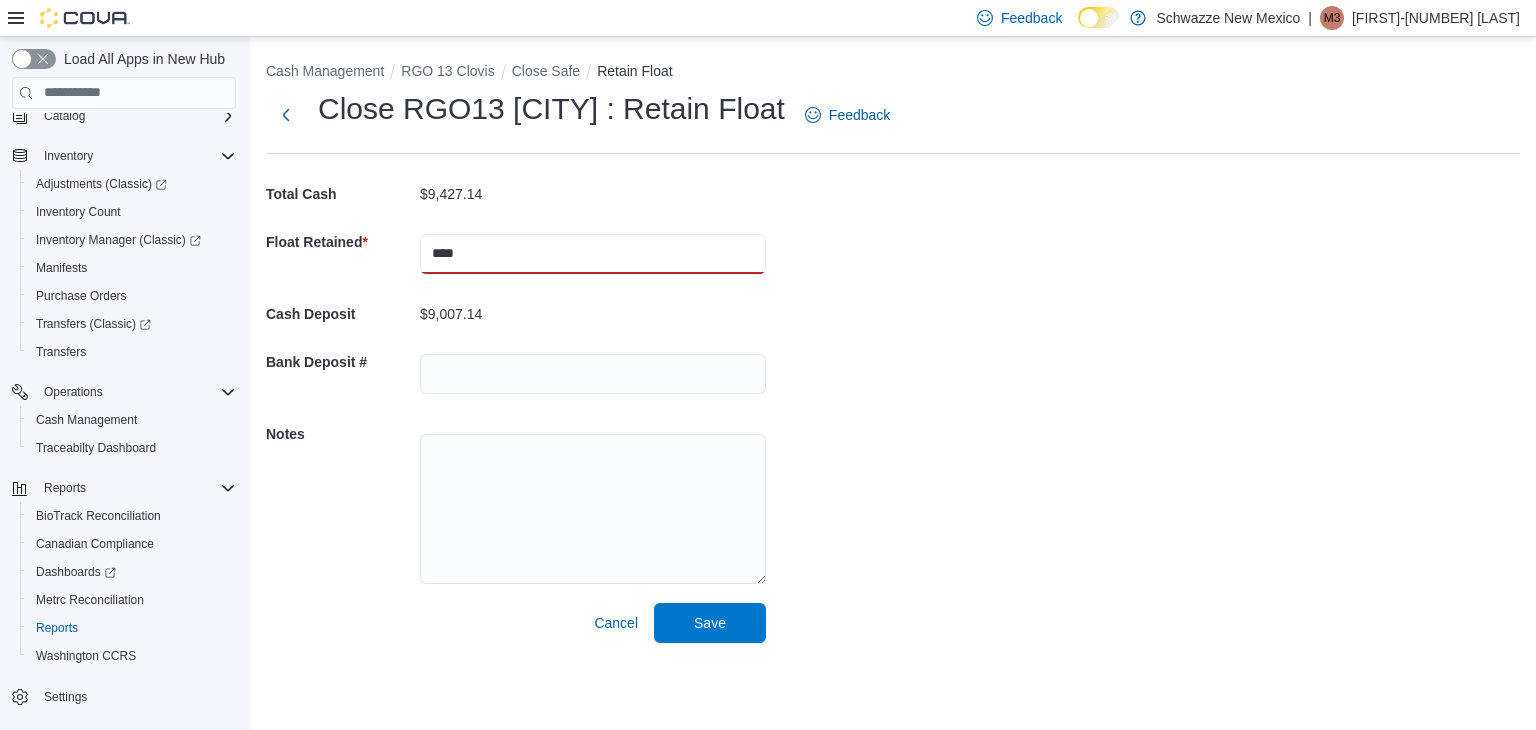 type on "****" 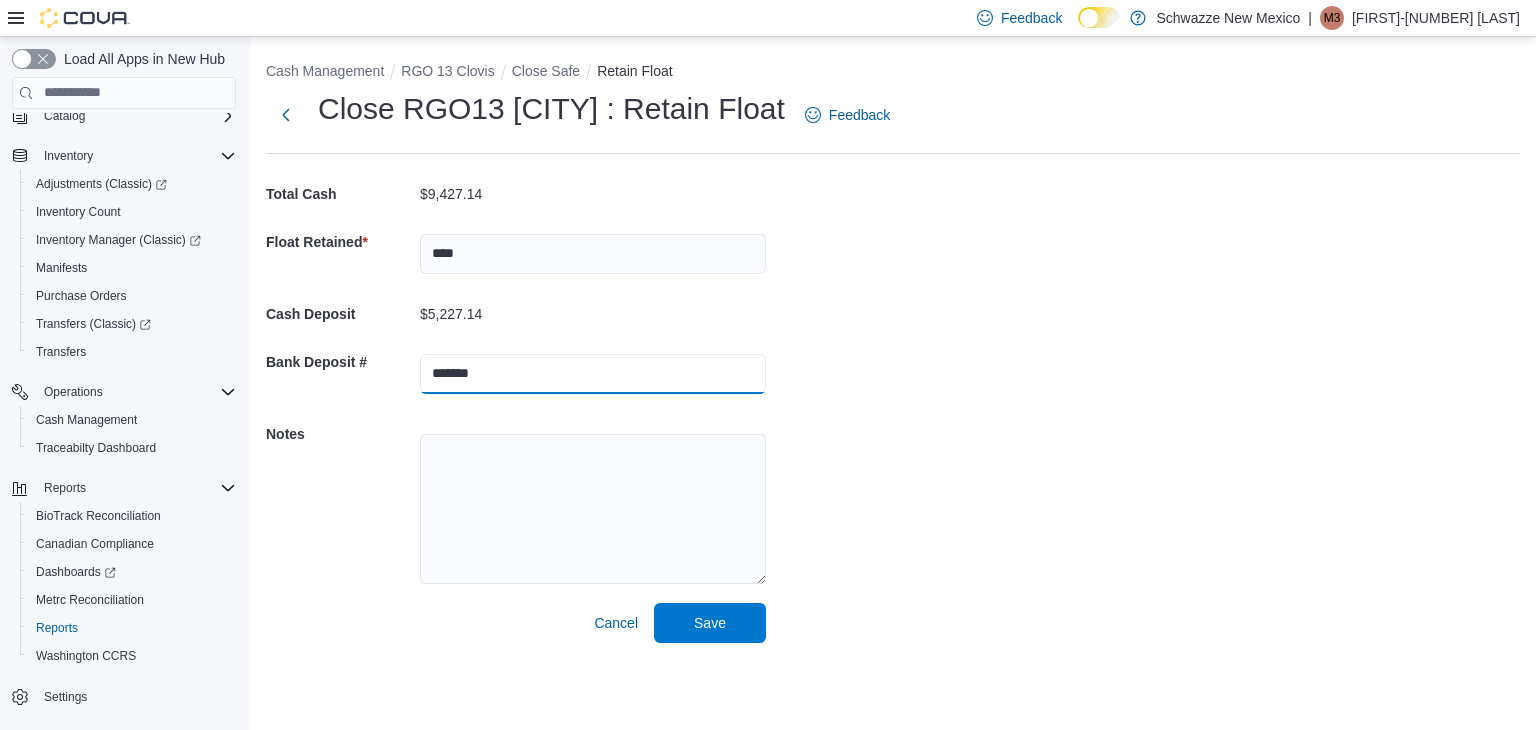 type on "*******" 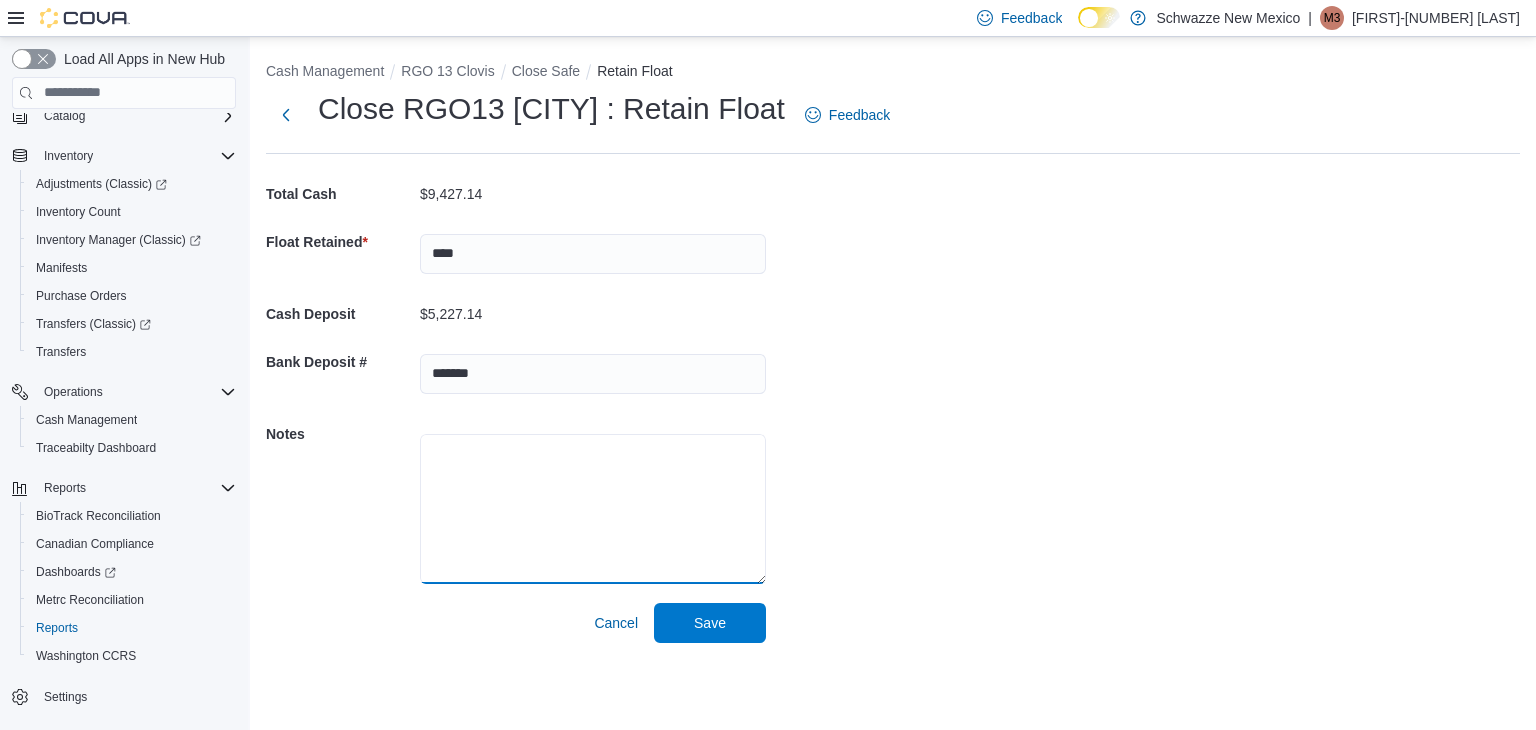 click at bounding box center [593, 509] 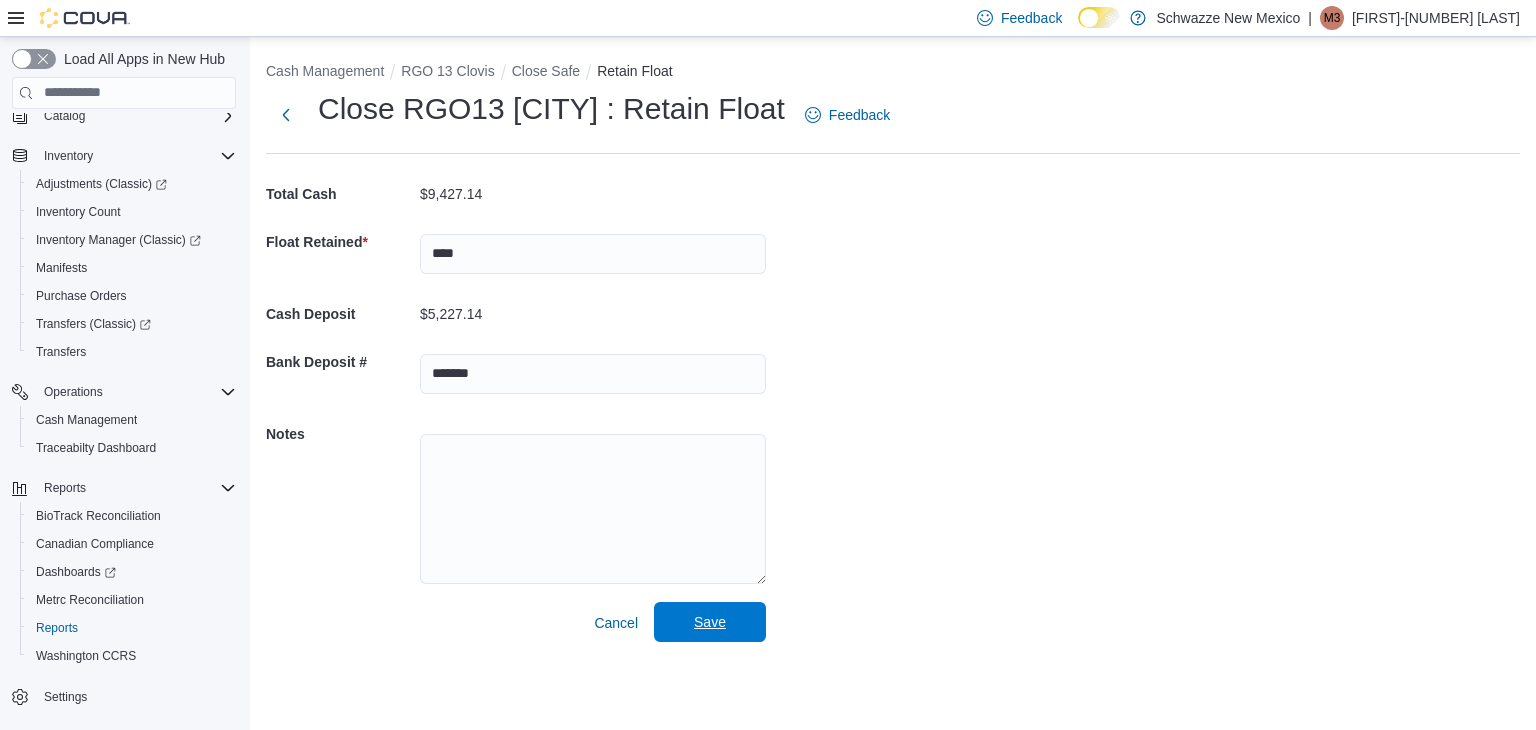 click on "Save" at bounding box center [710, 622] 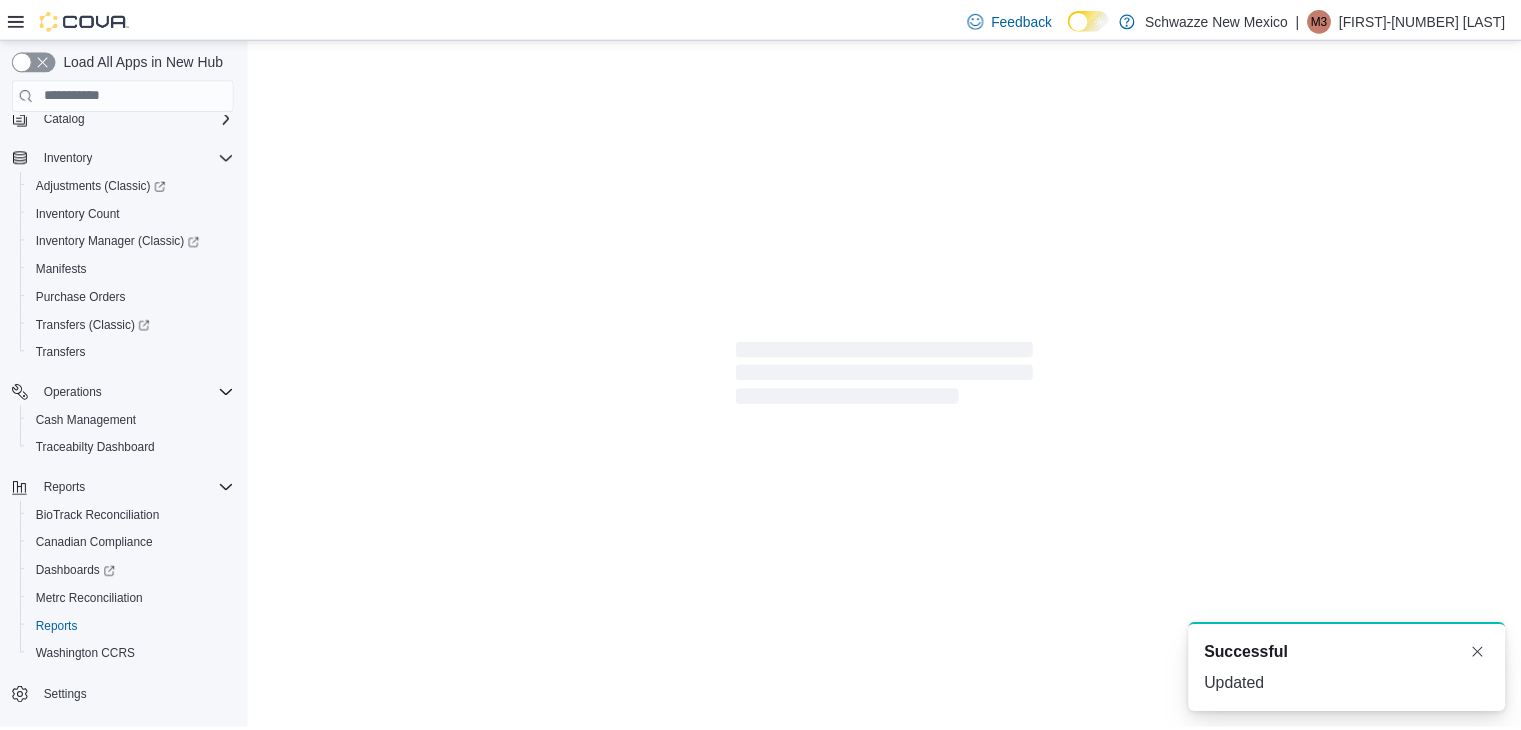 scroll, scrollTop: 0, scrollLeft: 0, axis: both 